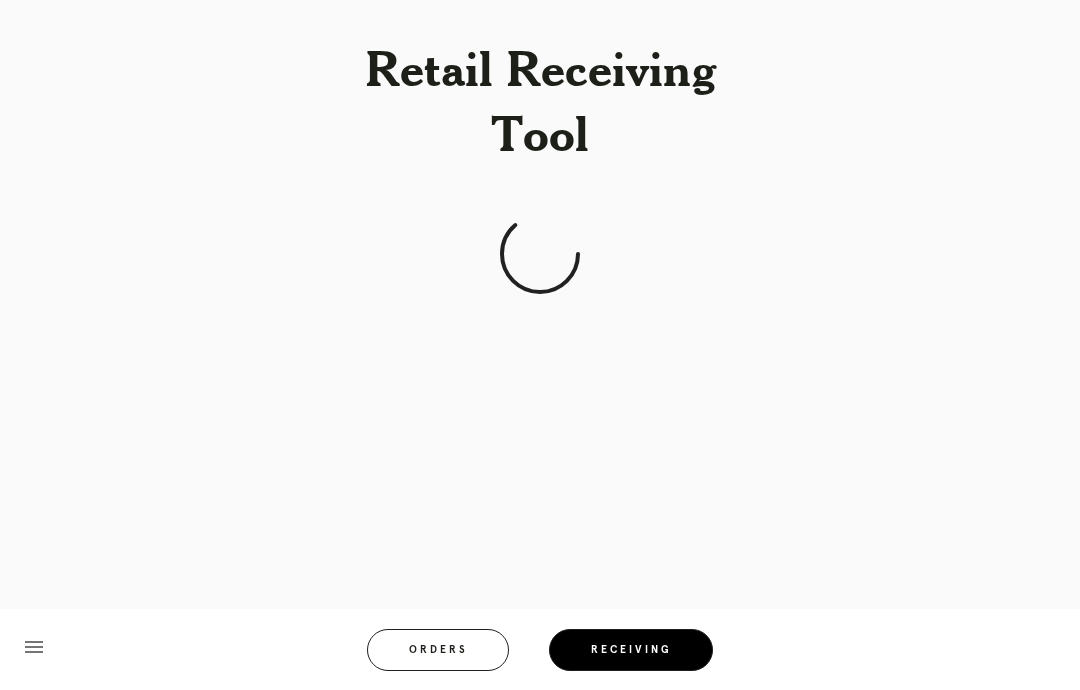 scroll, scrollTop: 0, scrollLeft: 0, axis: both 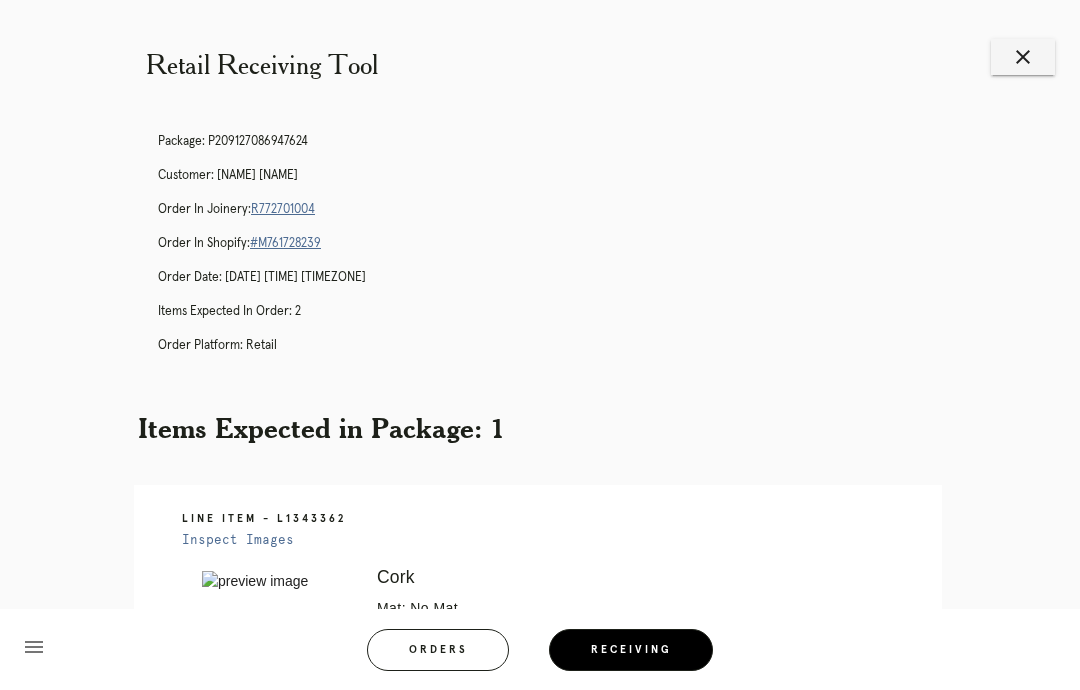 click on "Receiving" at bounding box center [631, 650] 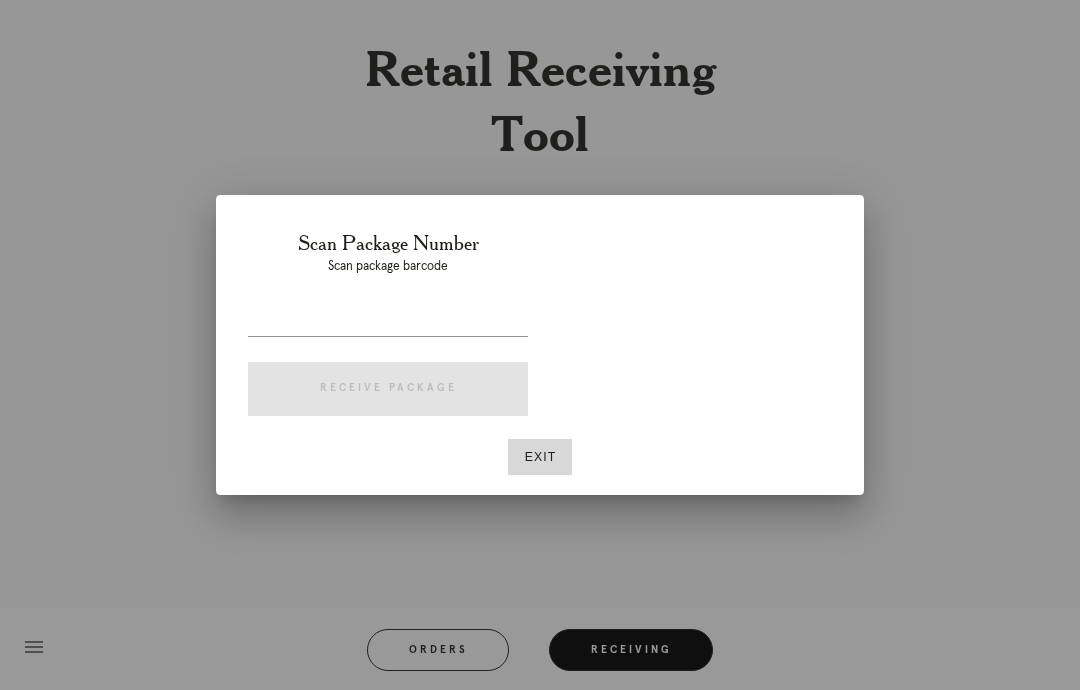 scroll, scrollTop: 0, scrollLeft: 0, axis: both 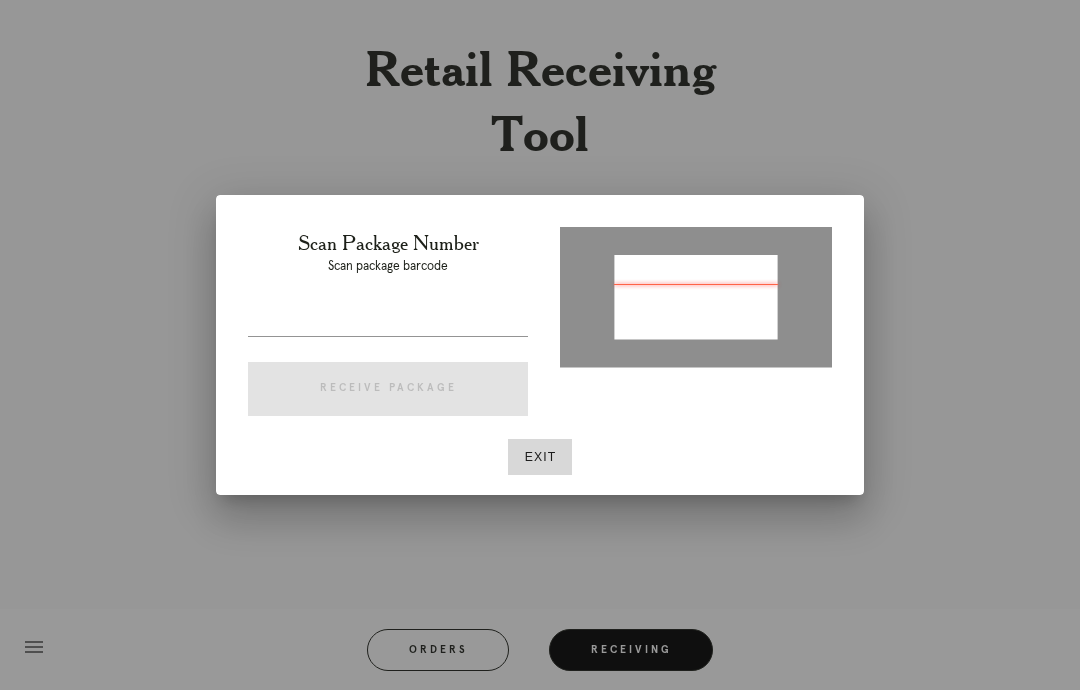type on "[ORDER_ID]" 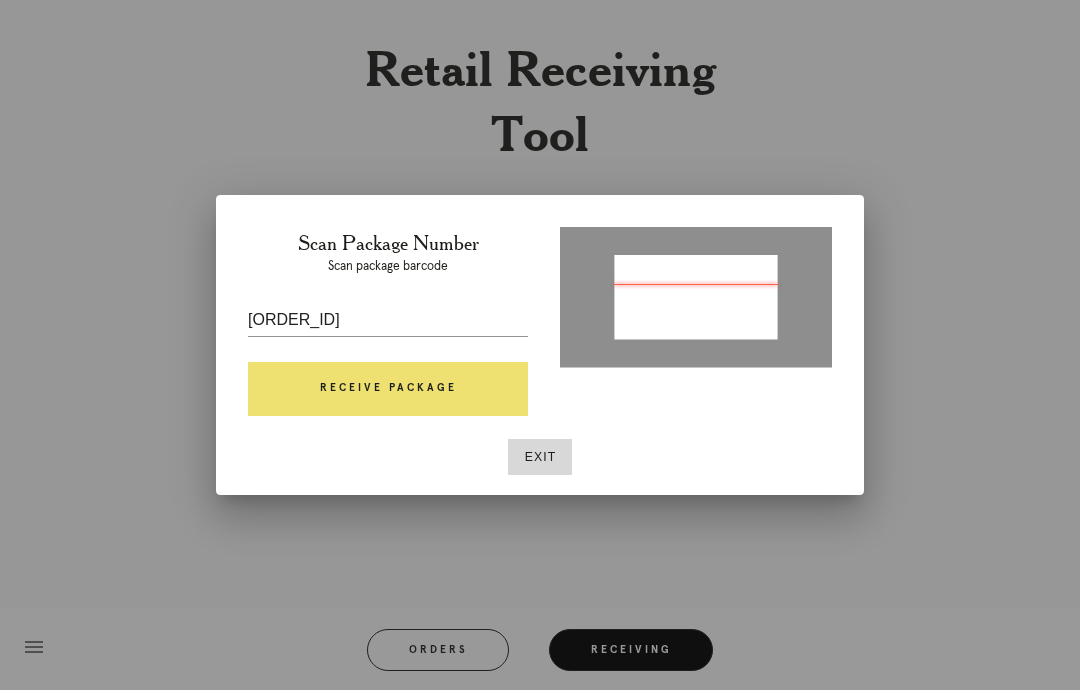 click on "Receive Package" at bounding box center [388, 389] 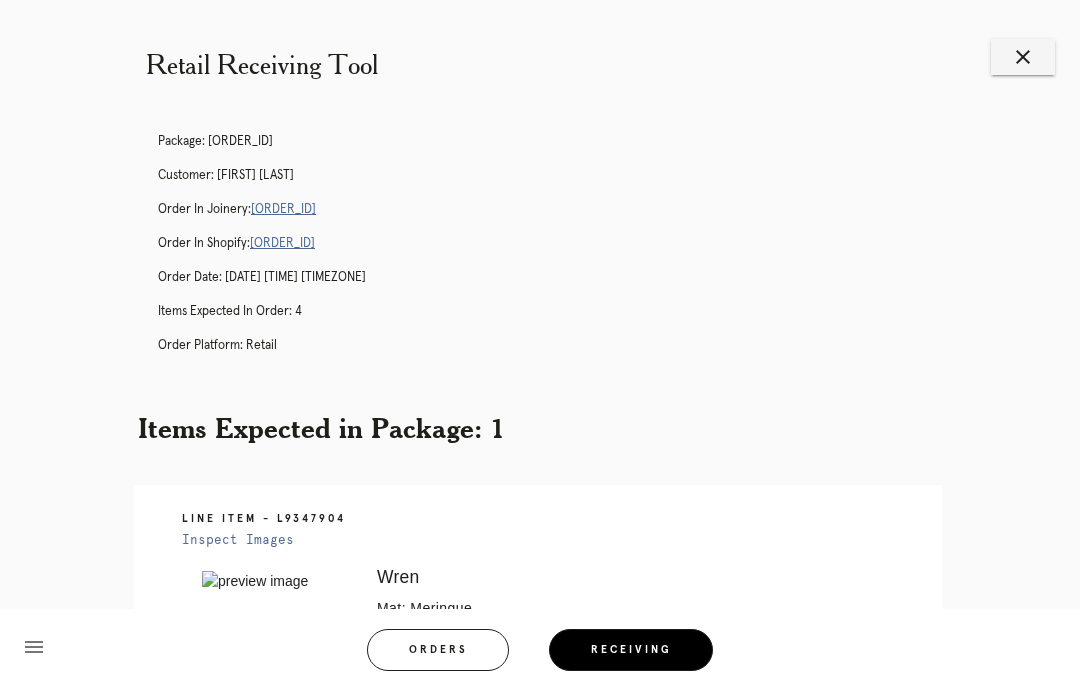 click on "[ORDER_ID]" at bounding box center (283, 209) 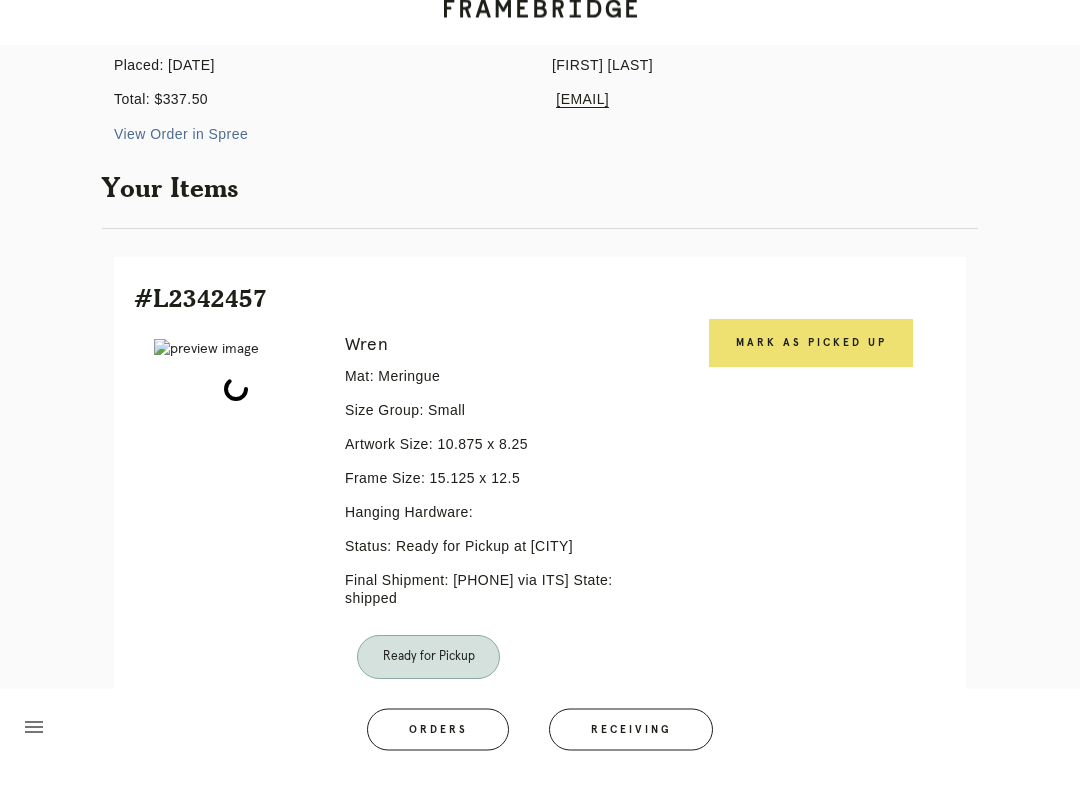scroll, scrollTop: 268, scrollLeft: 0, axis: vertical 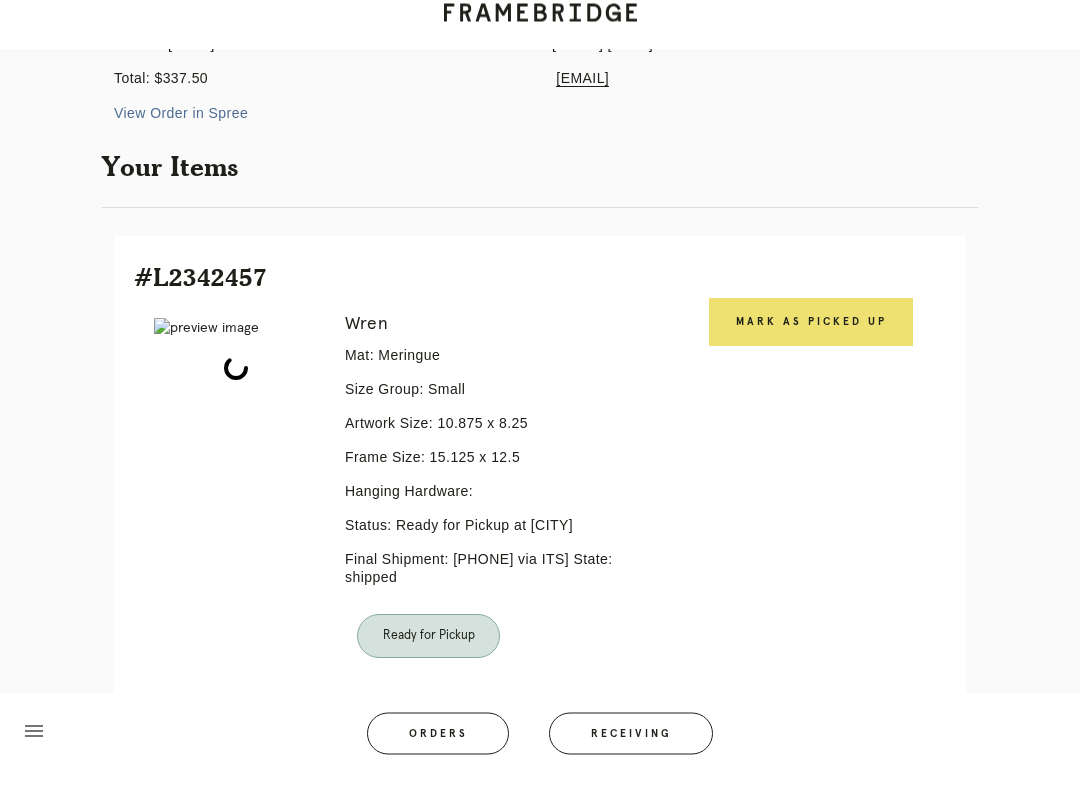 click on "Mark as Picked Up" at bounding box center [811, 339] 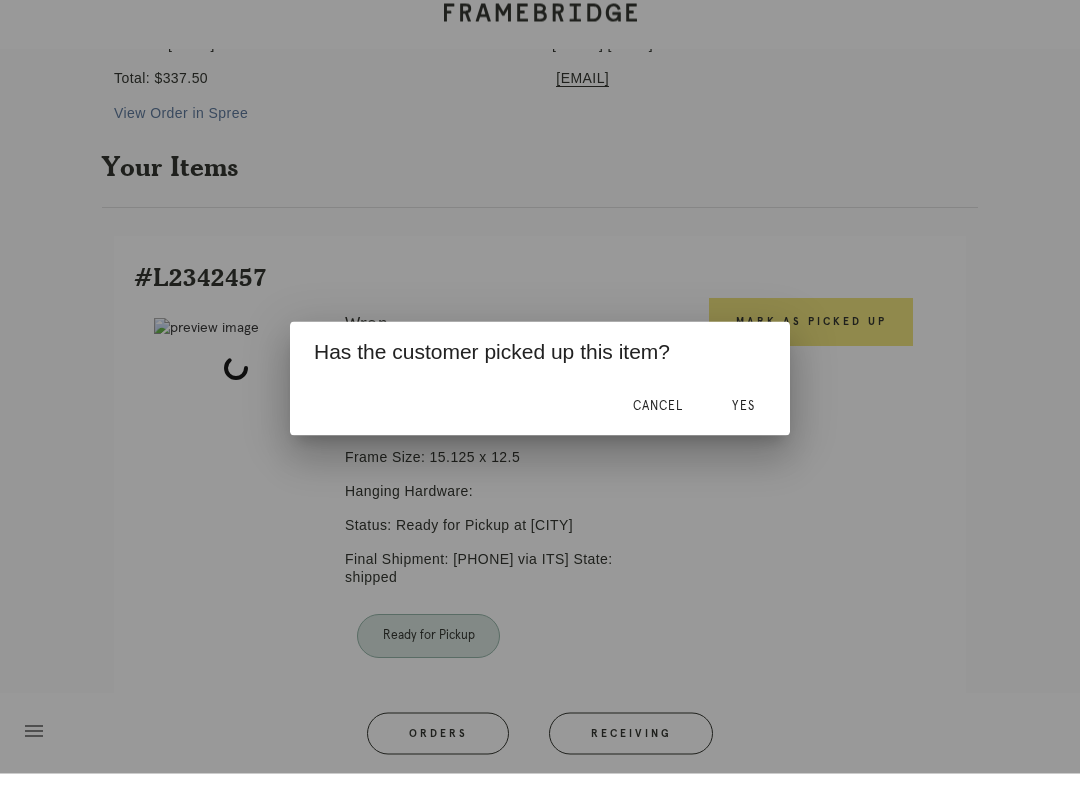 click on "Yes" at bounding box center [743, 422] 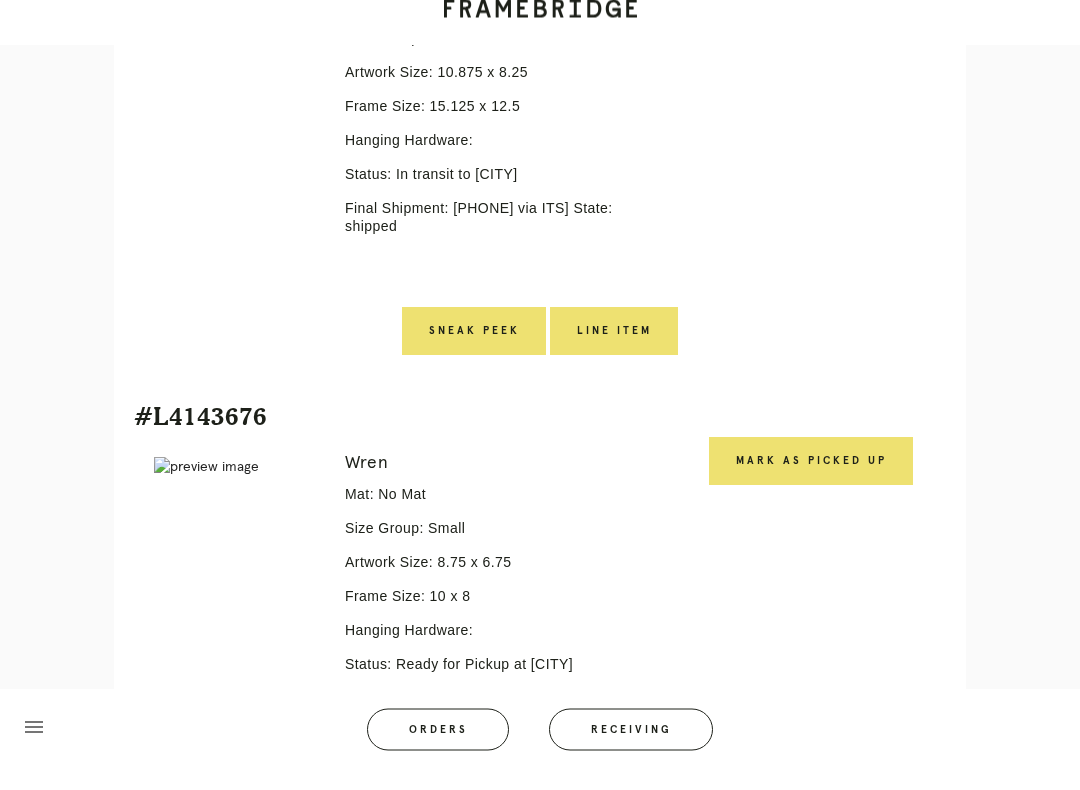scroll, scrollTop: 1175, scrollLeft: 0, axis: vertical 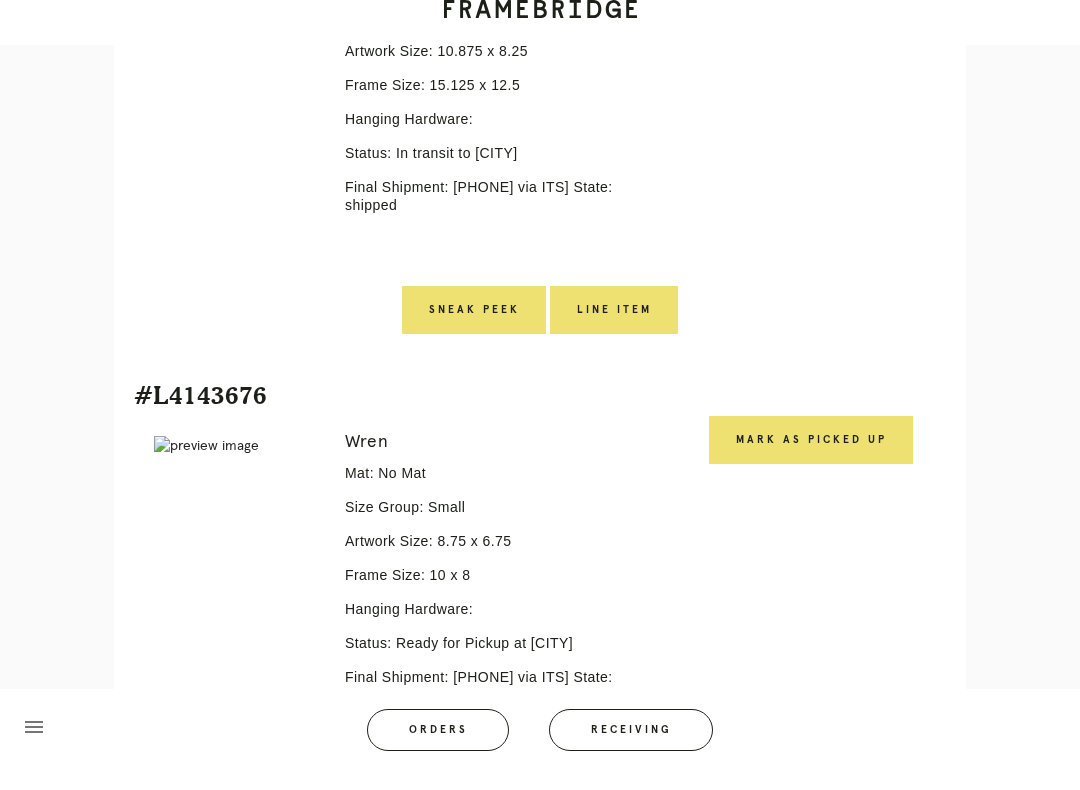 click on "Mark as Picked Up" at bounding box center (811, 460) 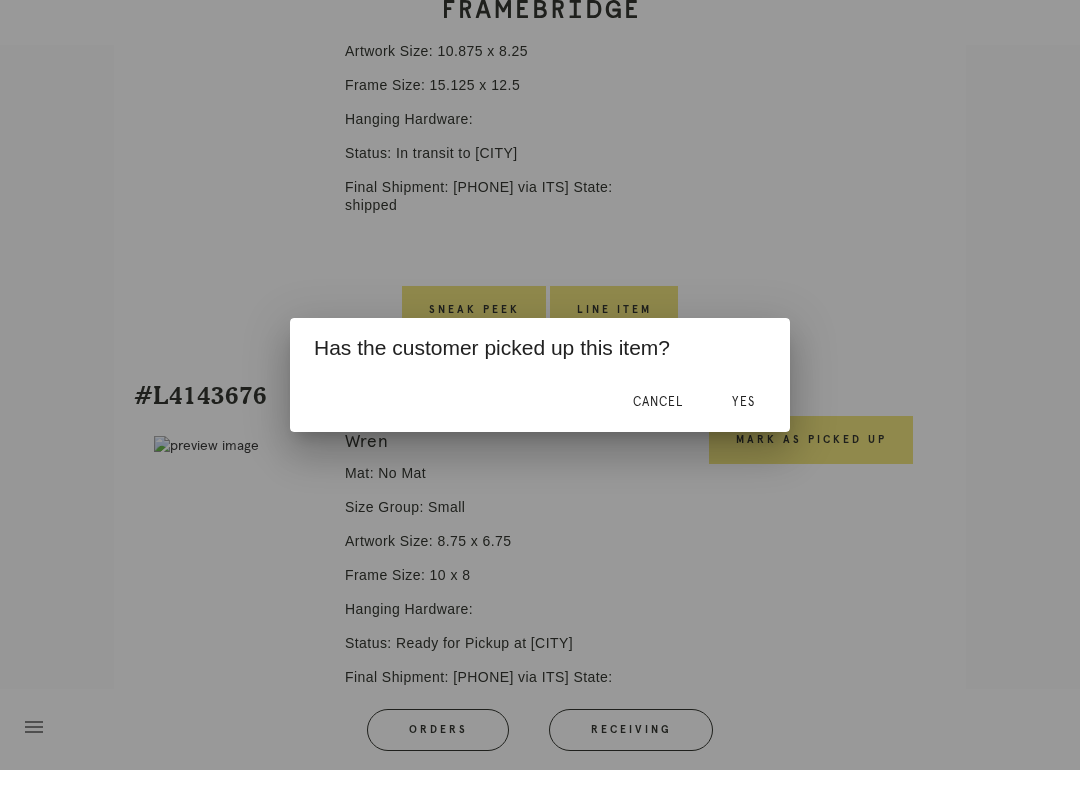 click on "Yes" at bounding box center (743, 422) 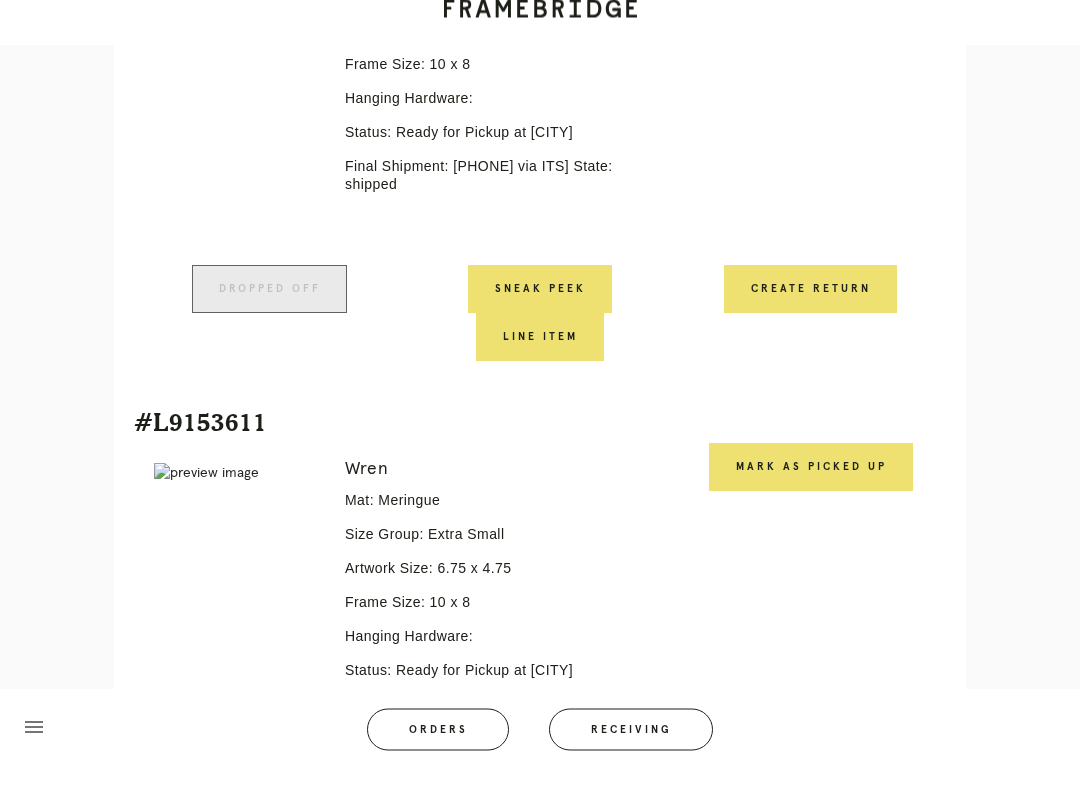 click on "Mark as Picked Up" at bounding box center [811, 488] 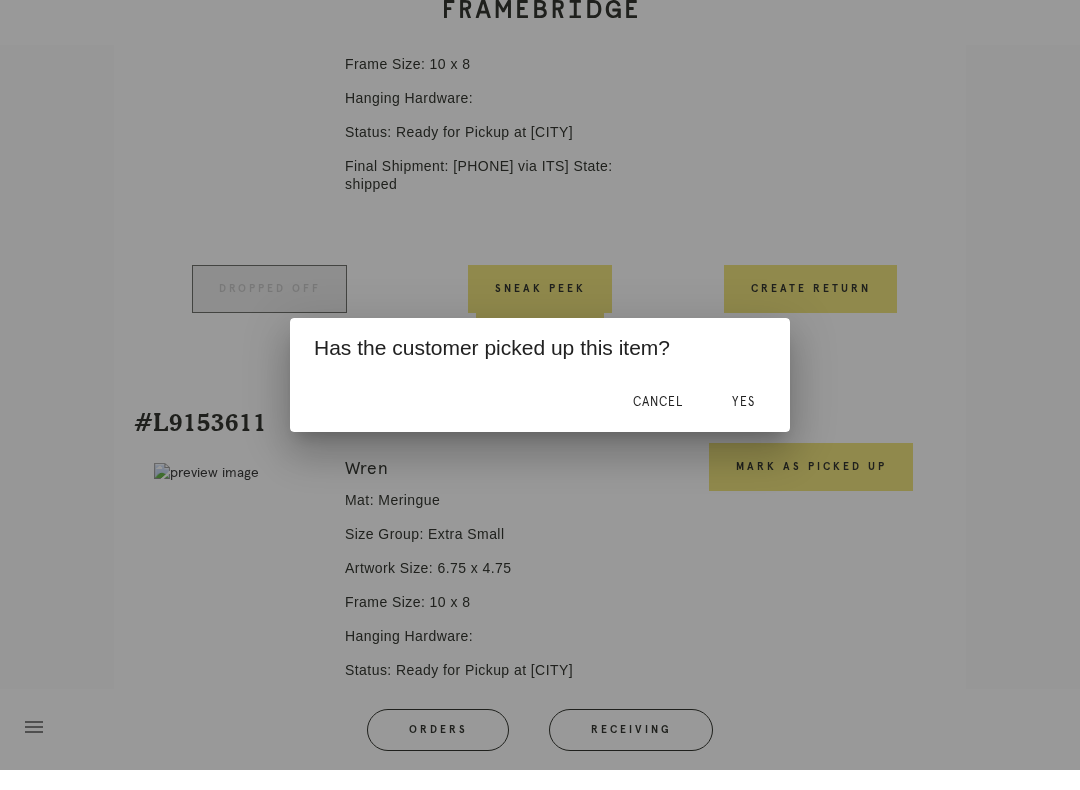 click on "Yes" at bounding box center (743, 422) 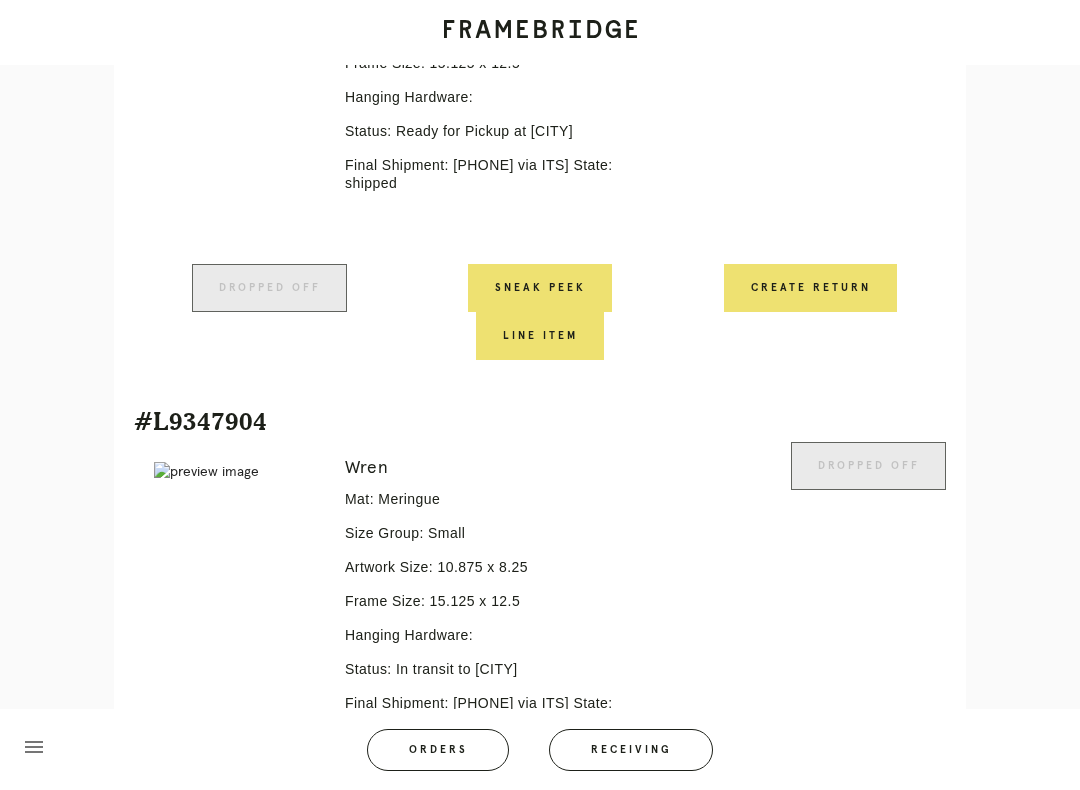 scroll, scrollTop: 677, scrollLeft: 0, axis: vertical 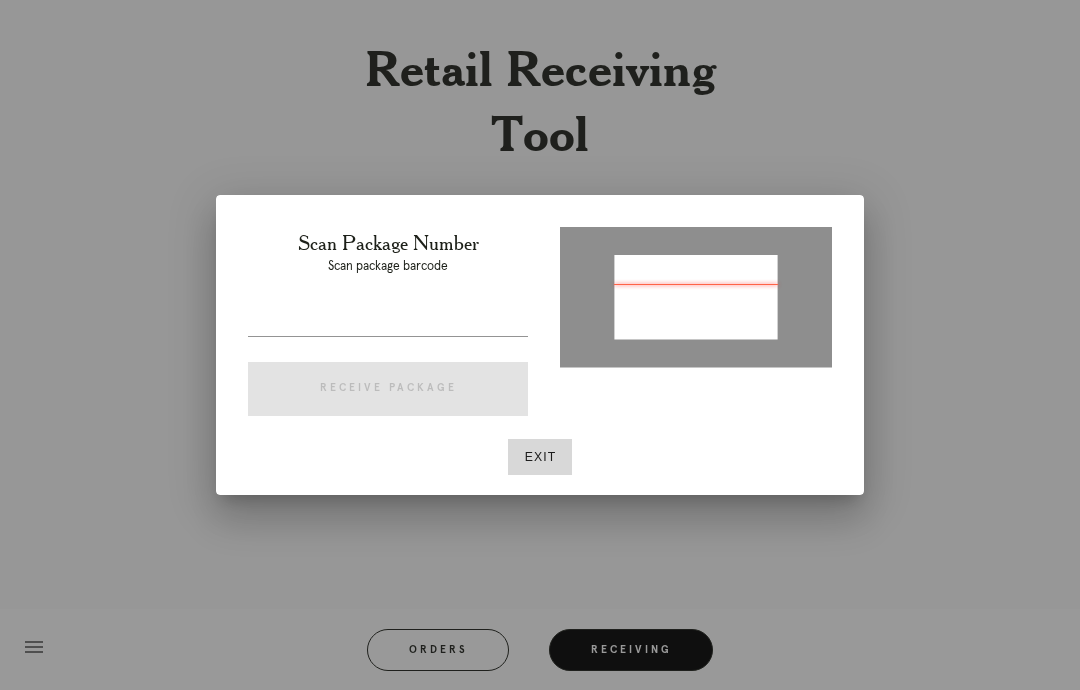 type on "P185932676023158" 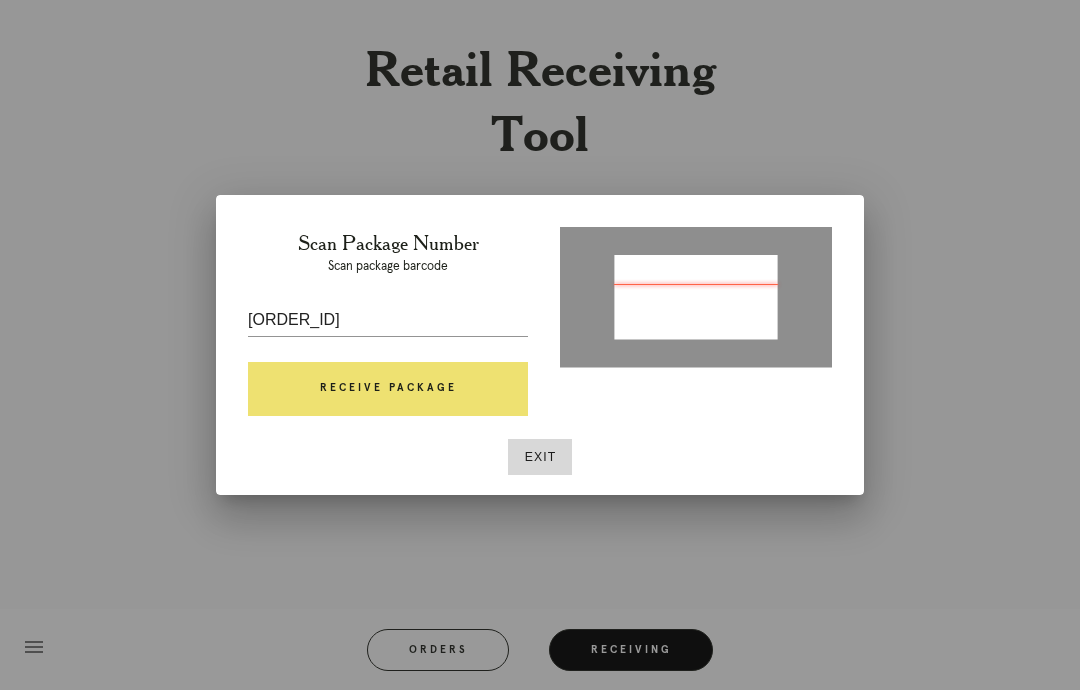 click on "Receive Package" at bounding box center (388, 389) 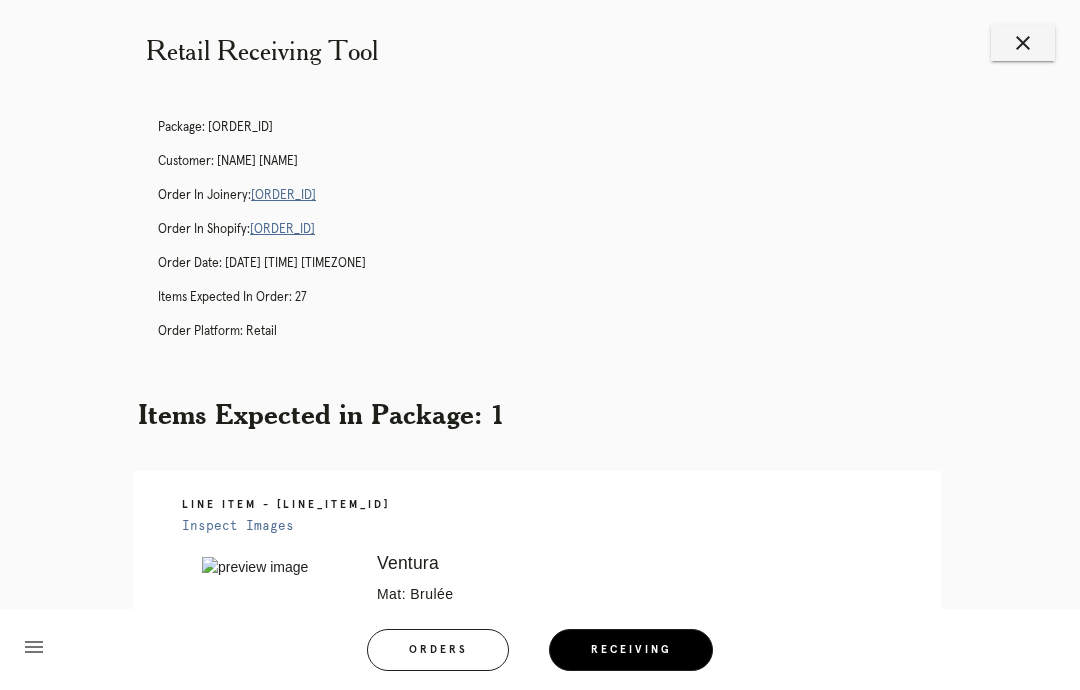 scroll, scrollTop: 0, scrollLeft: 0, axis: both 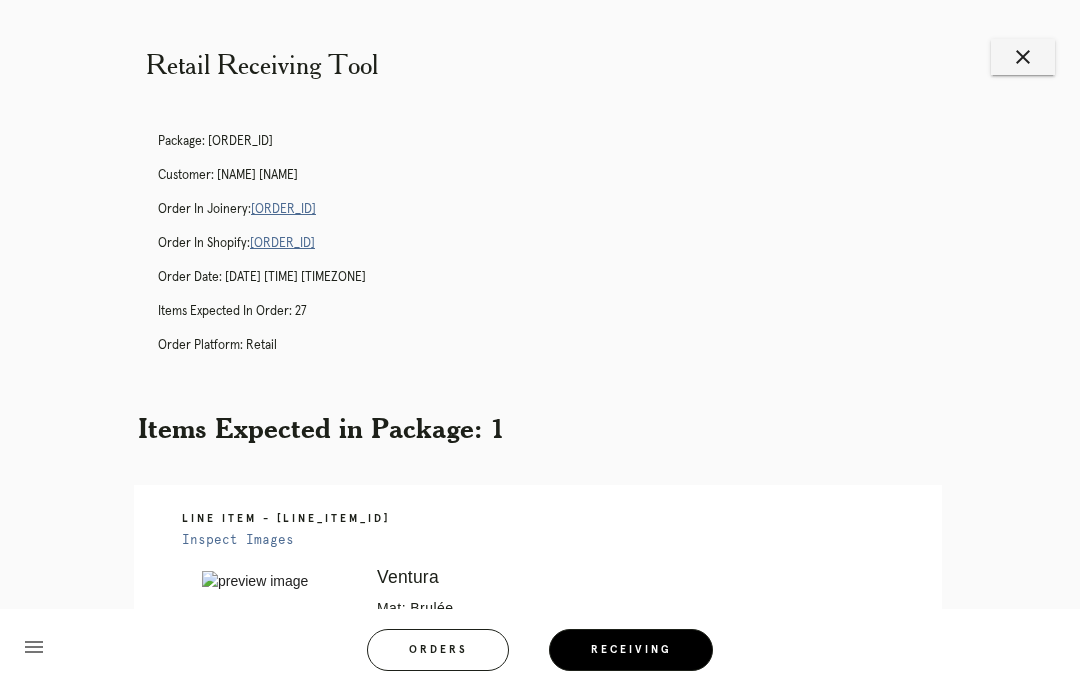 click on "R298465891" at bounding box center (283, 209) 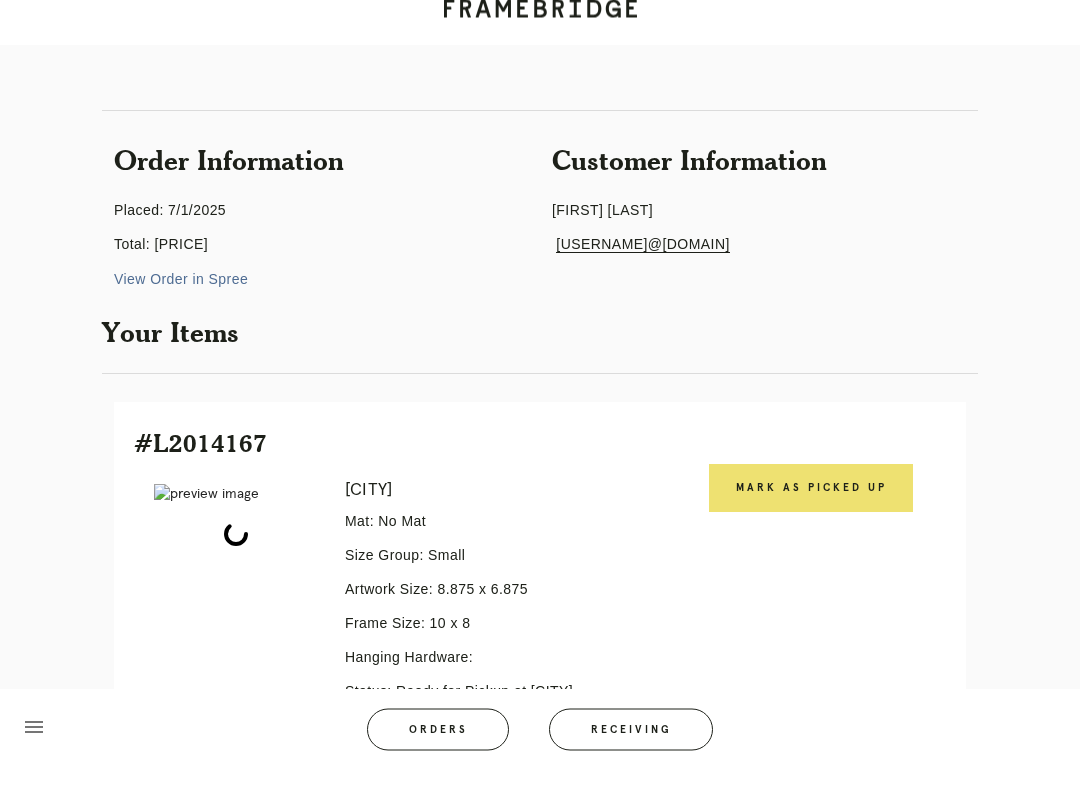 scroll, scrollTop: 99, scrollLeft: 0, axis: vertical 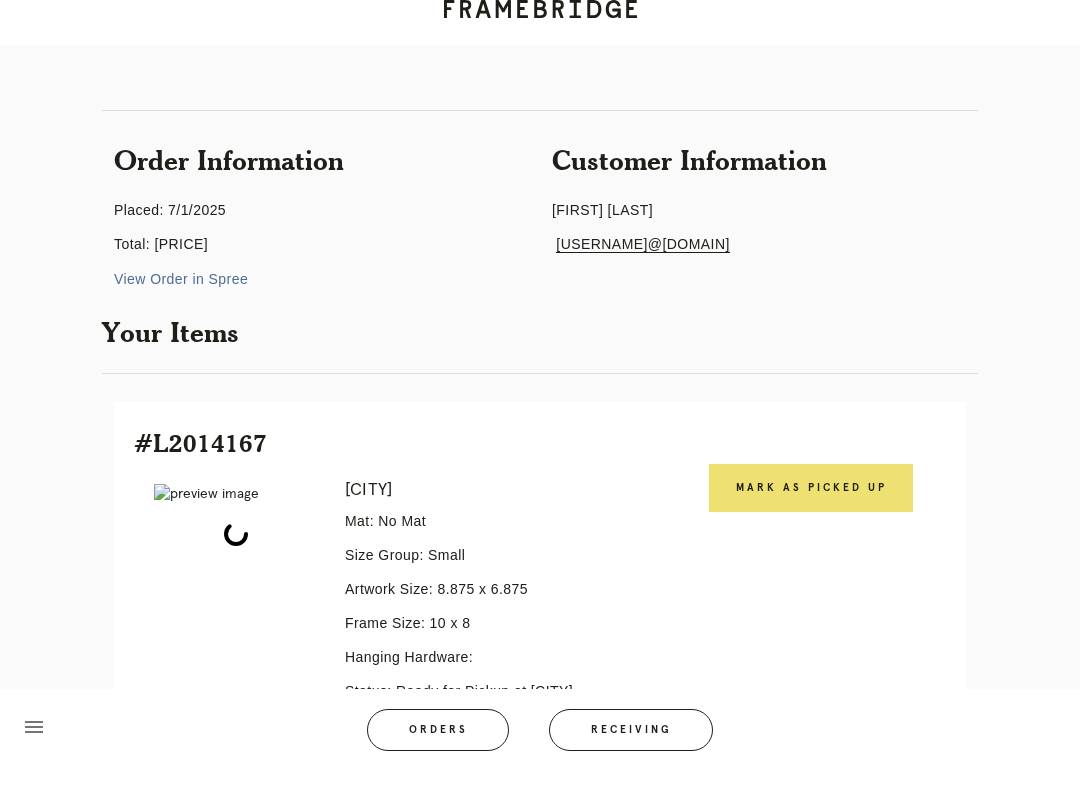 click on "Mark as Picked Up" at bounding box center (811, 508) 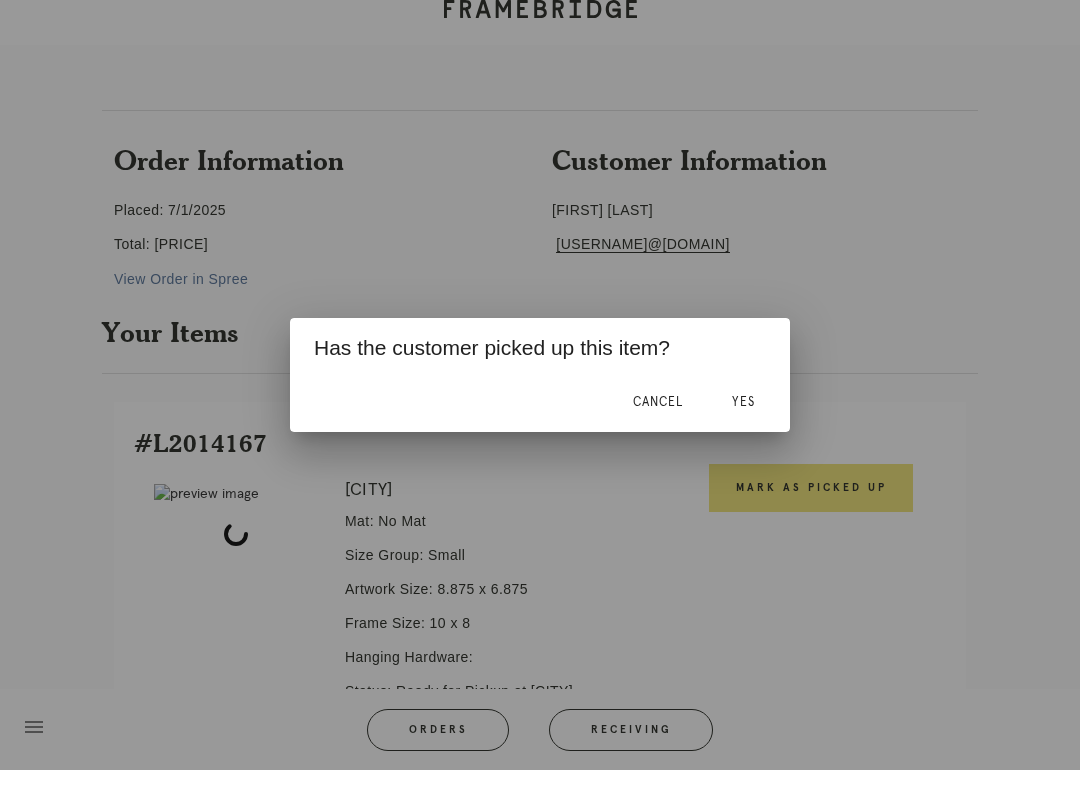 click on "Yes" at bounding box center (743, 422) 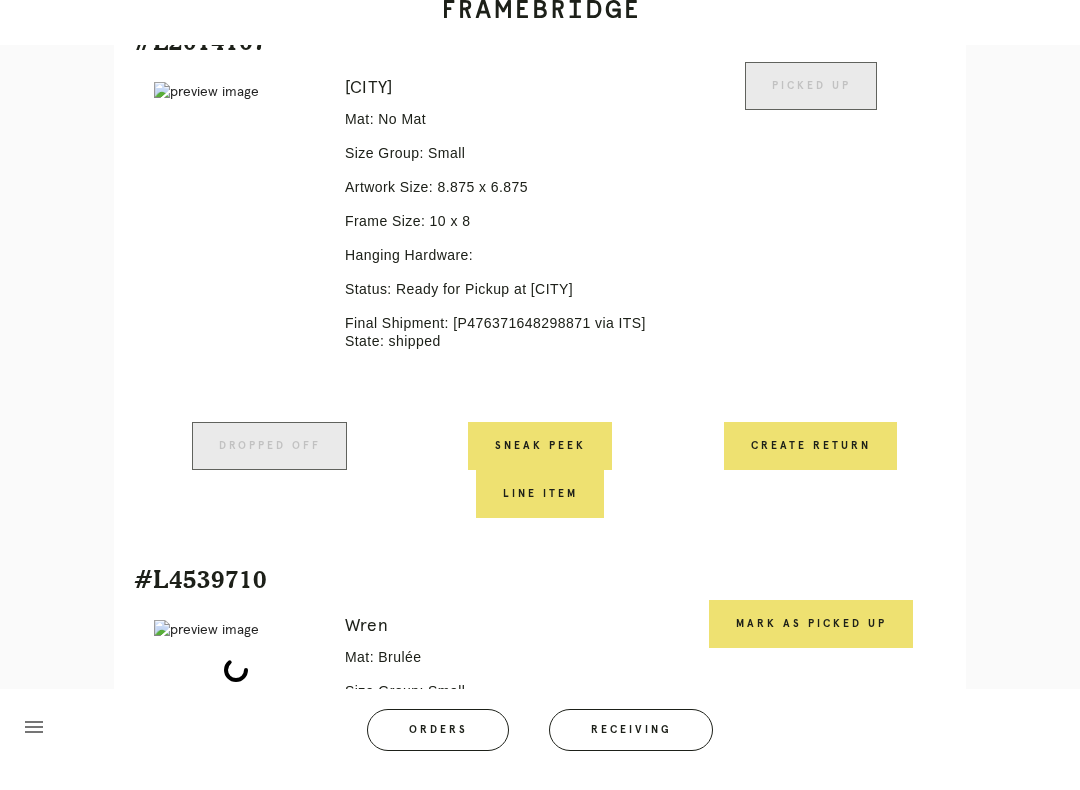 scroll, scrollTop: 502, scrollLeft: 0, axis: vertical 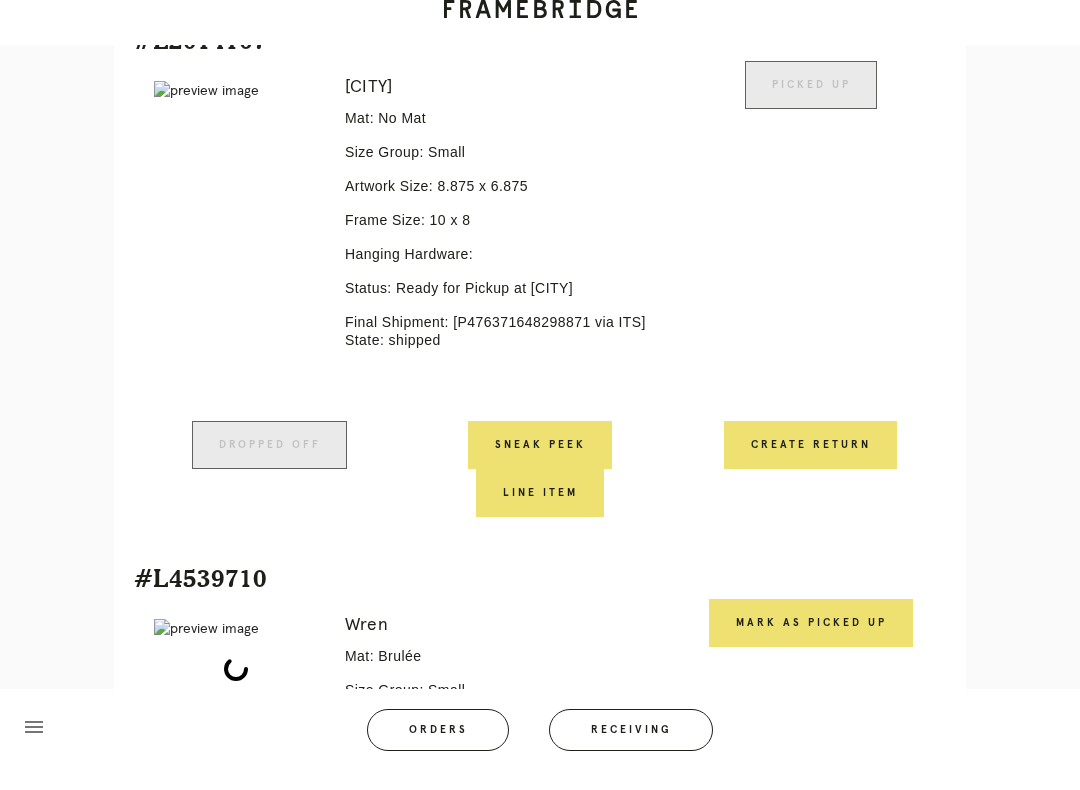 click on "Mark as Picked Up" at bounding box center [811, 643] 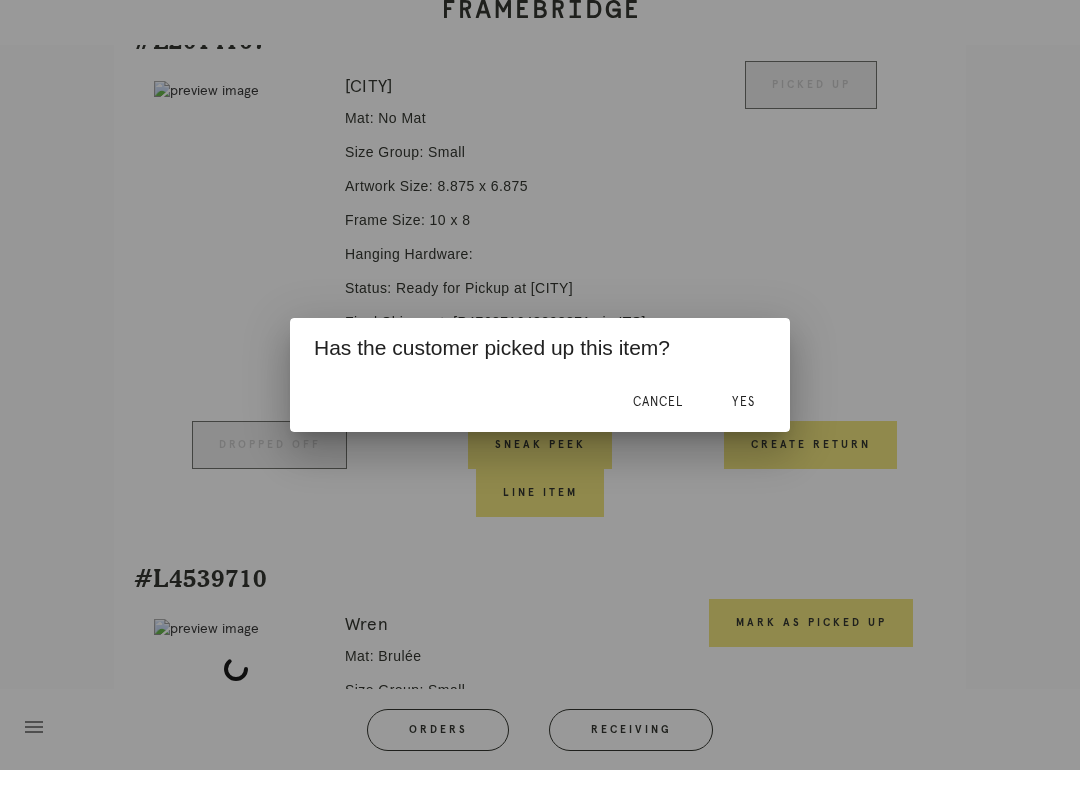 click on "Yes" at bounding box center [743, 422] 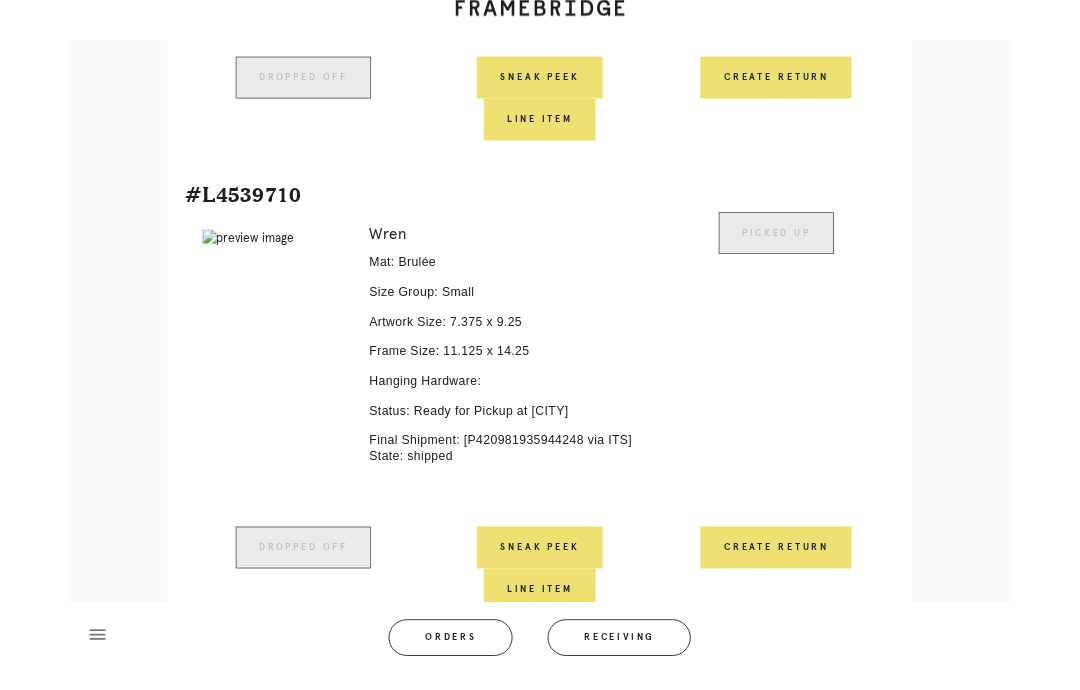 scroll, scrollTop: 897, scrollLeft: 0, axis: vertical 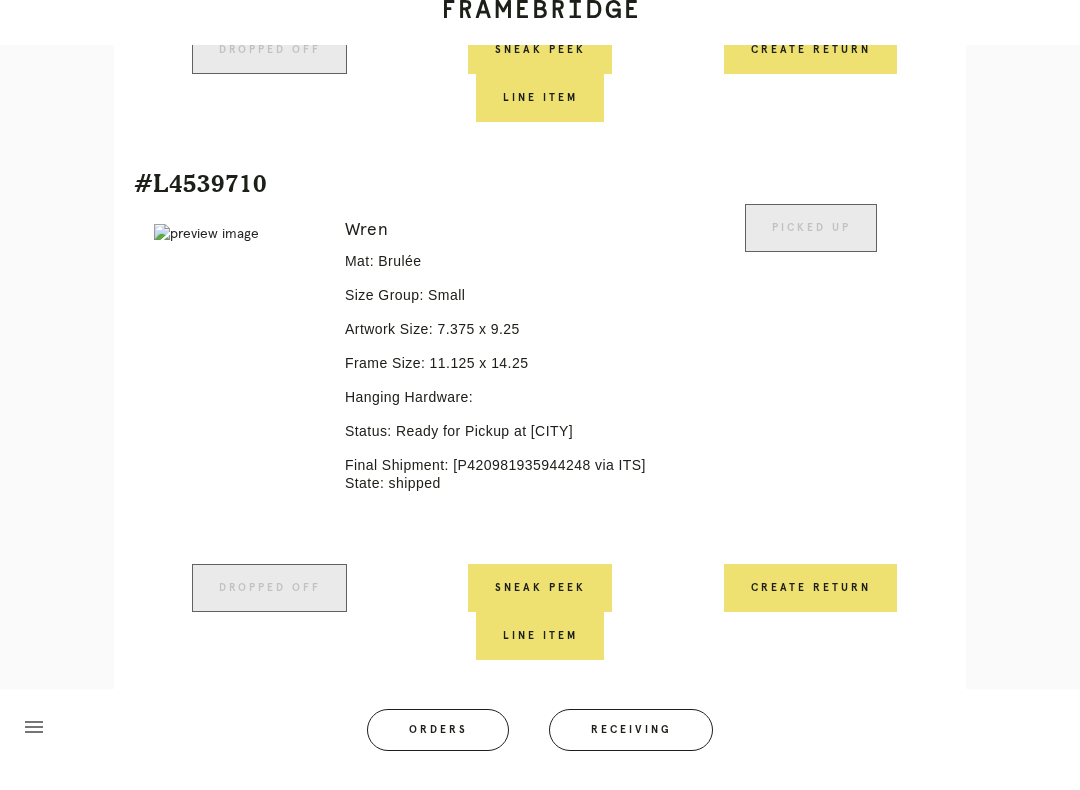 click on "Create Return" at bounding box center [810, 608] 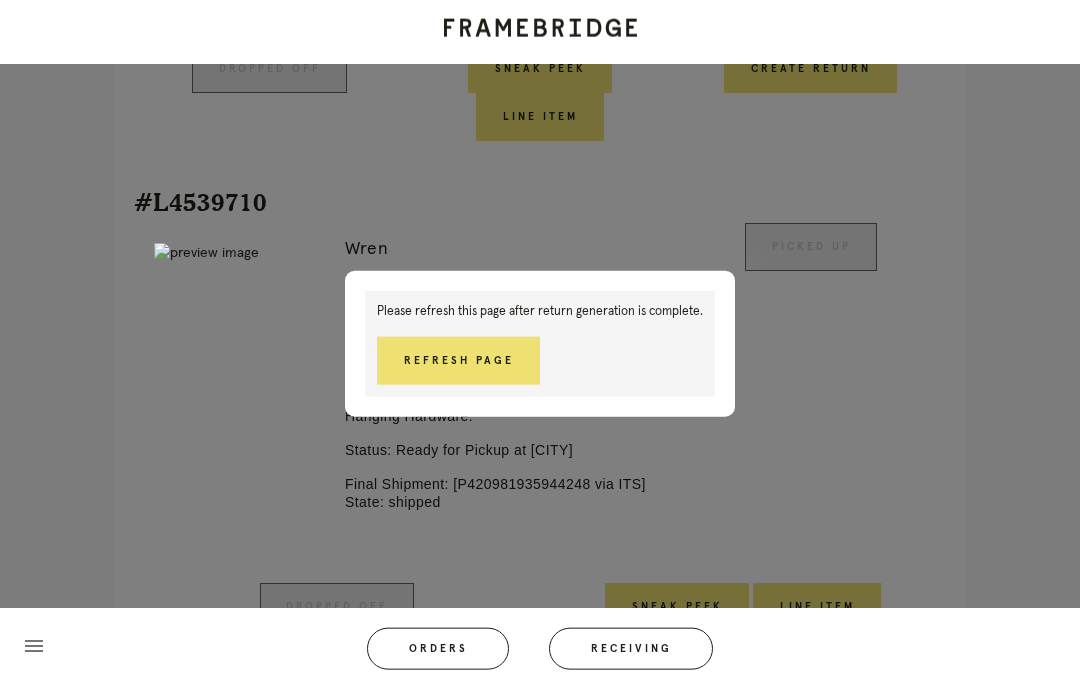 scroll, scrollTop: 997, scrollLeft: 0, axis: vertical 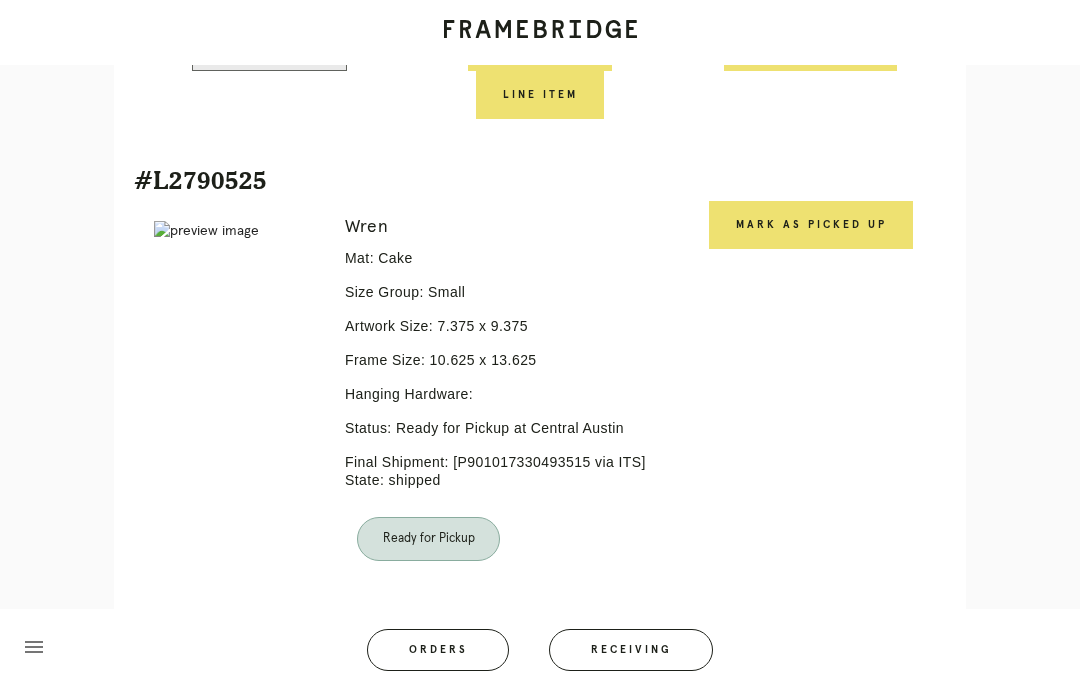 click on "Mark as Picked Up" at bounding box center [811, 225] 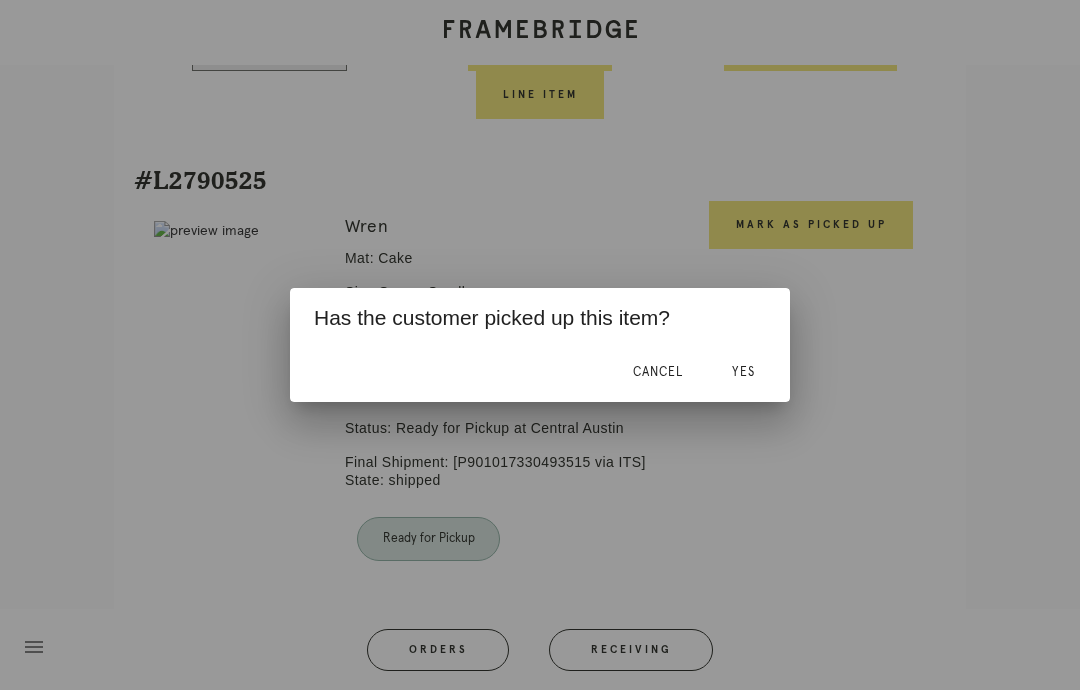 click on "Yes" at bounding box center [743, 372] 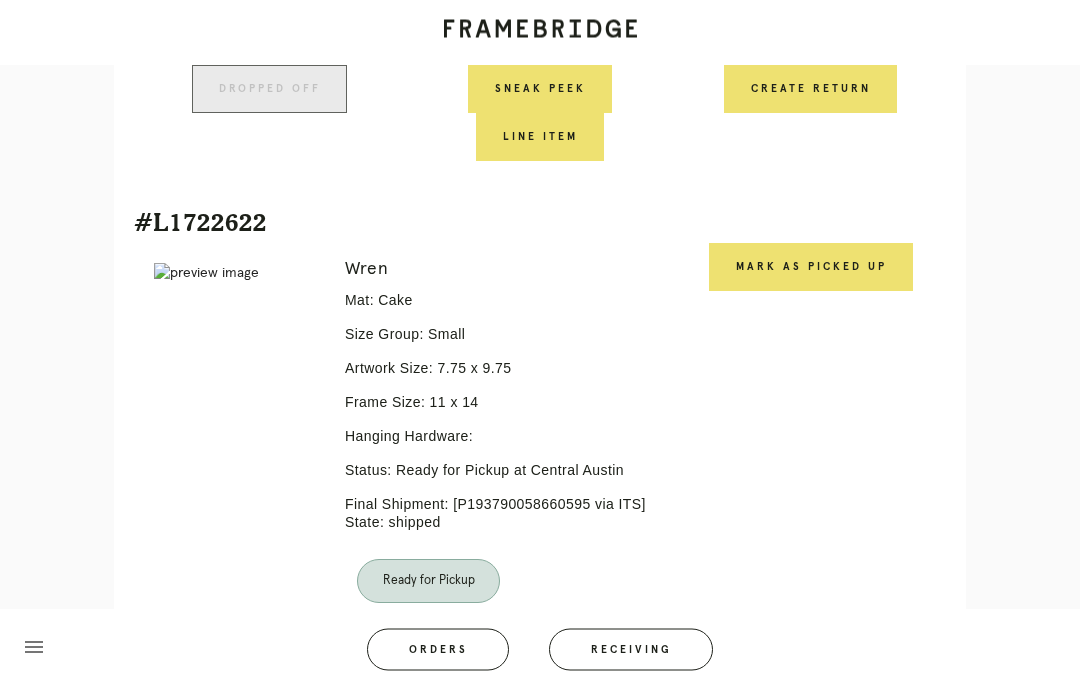 click on "Mark as Picked Up" at bounding box center (811, 268) 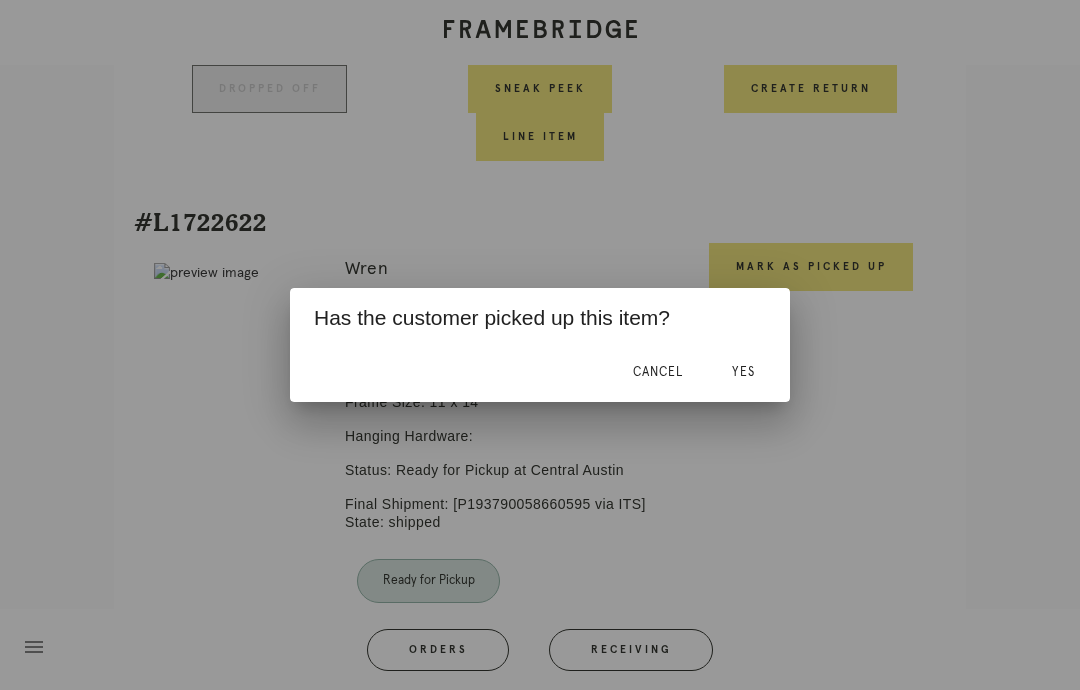 click on "Yes" at bounding box center (743, 372) 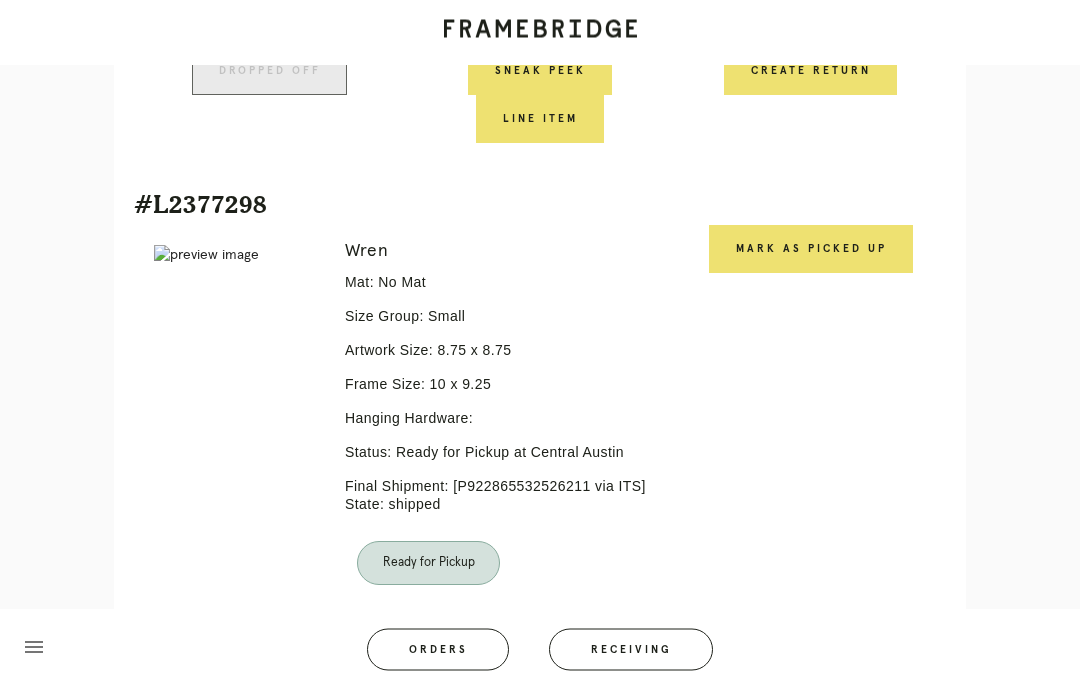 click on "Mark as Picked Up" at bounding box center [811, 250] 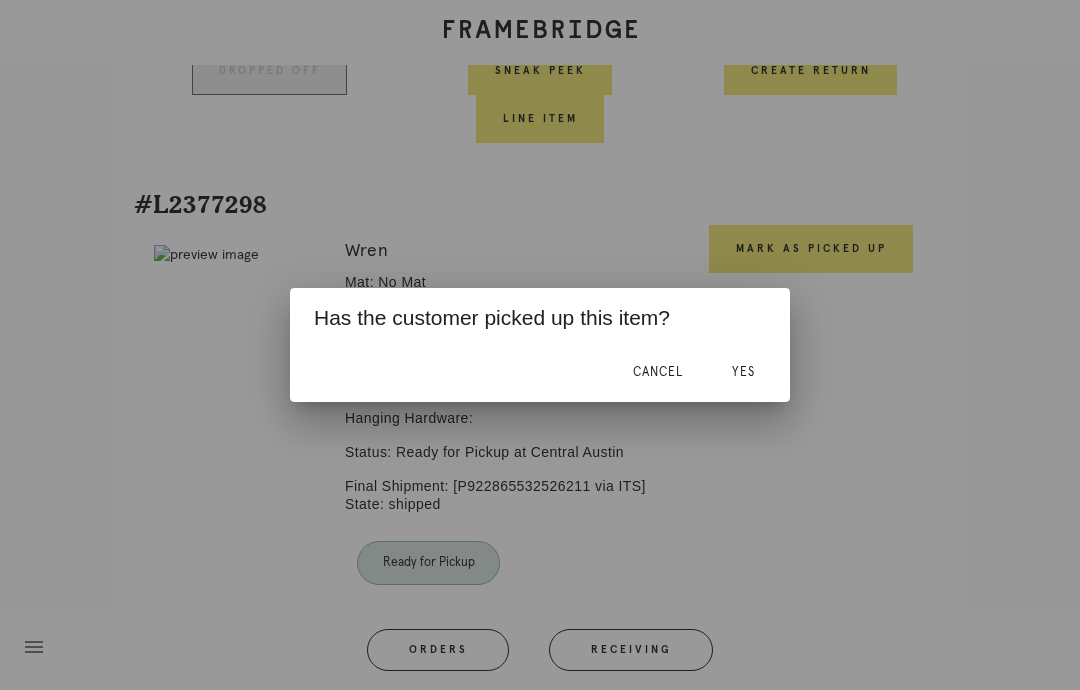 click on "Yes" at bounding box center [743, 372] 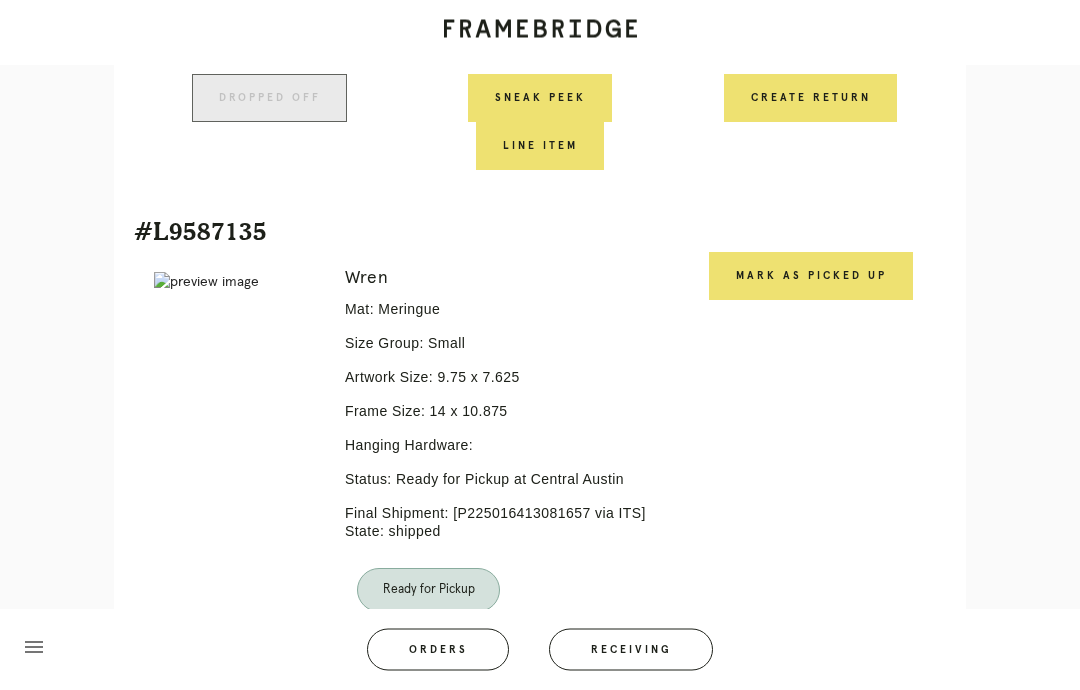 click on "Mark as Picked Up" at bounding box center [811, 277] 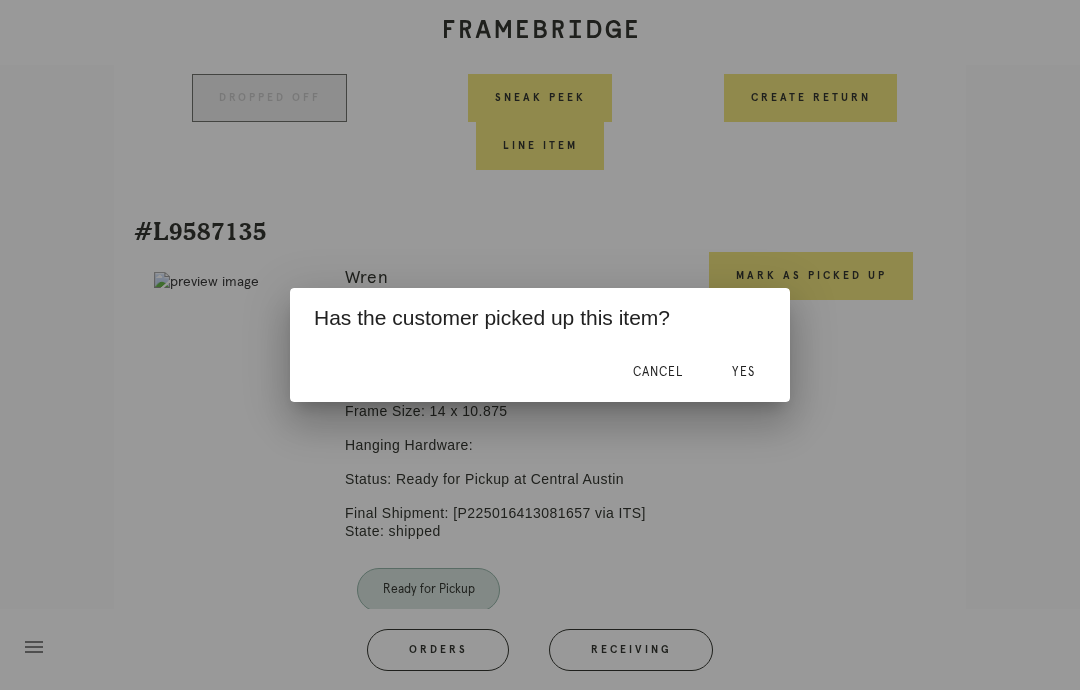 click on "Yes" at bounding box center [743, 372] 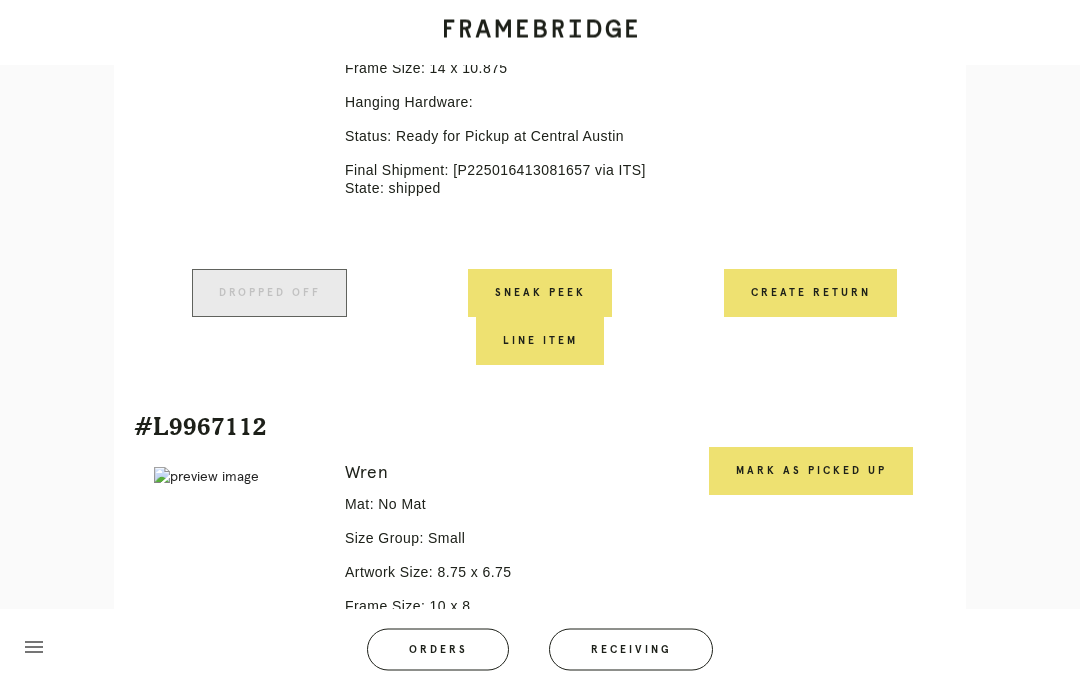 scroll, scrollTop: 3455, scrollLeft: 0, axis: vertical 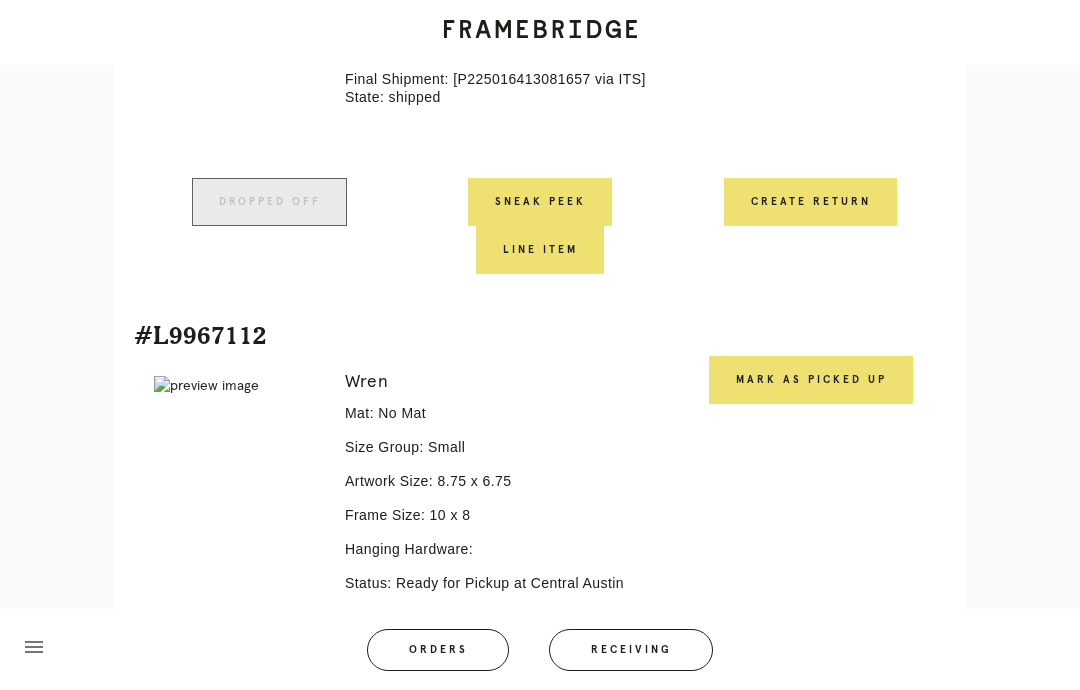 click on "Mark as Picked Up" at bounding box center [811, 380] 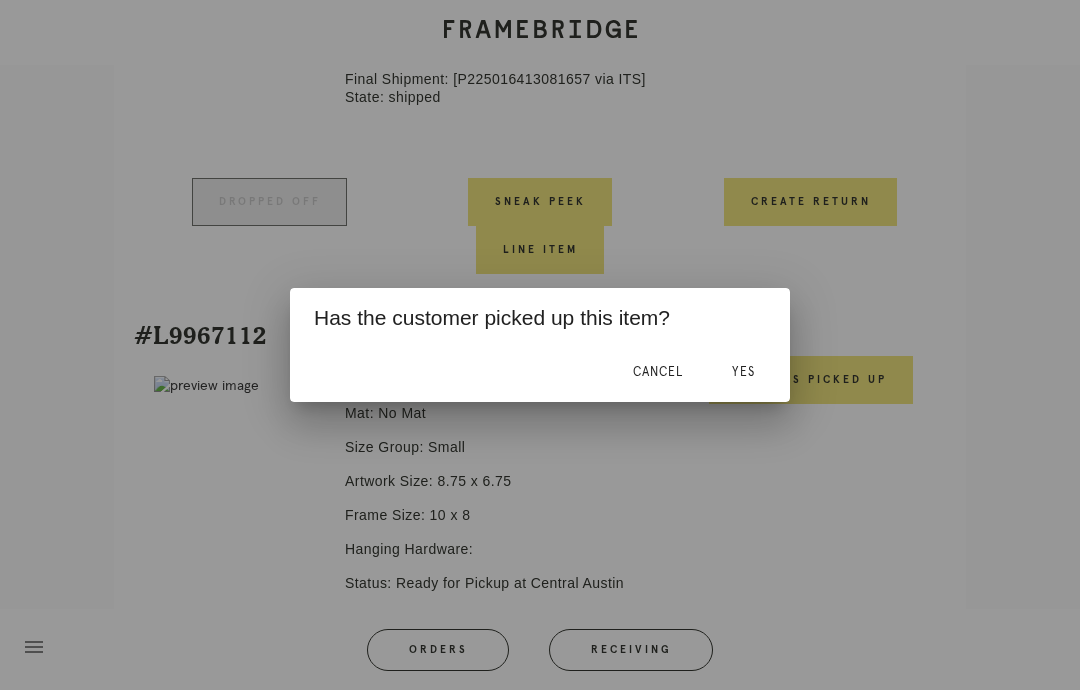 click on "Yes" at bounding box center (743, 372) 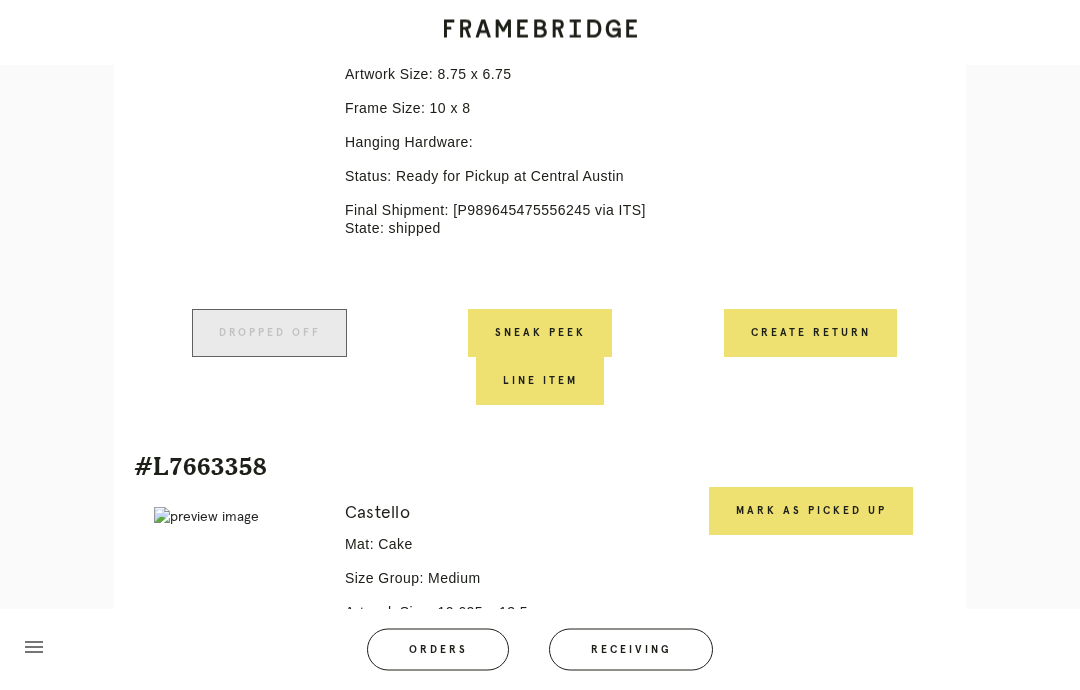 click on "Mark as Picked Up" at bounding box center (811, 512) 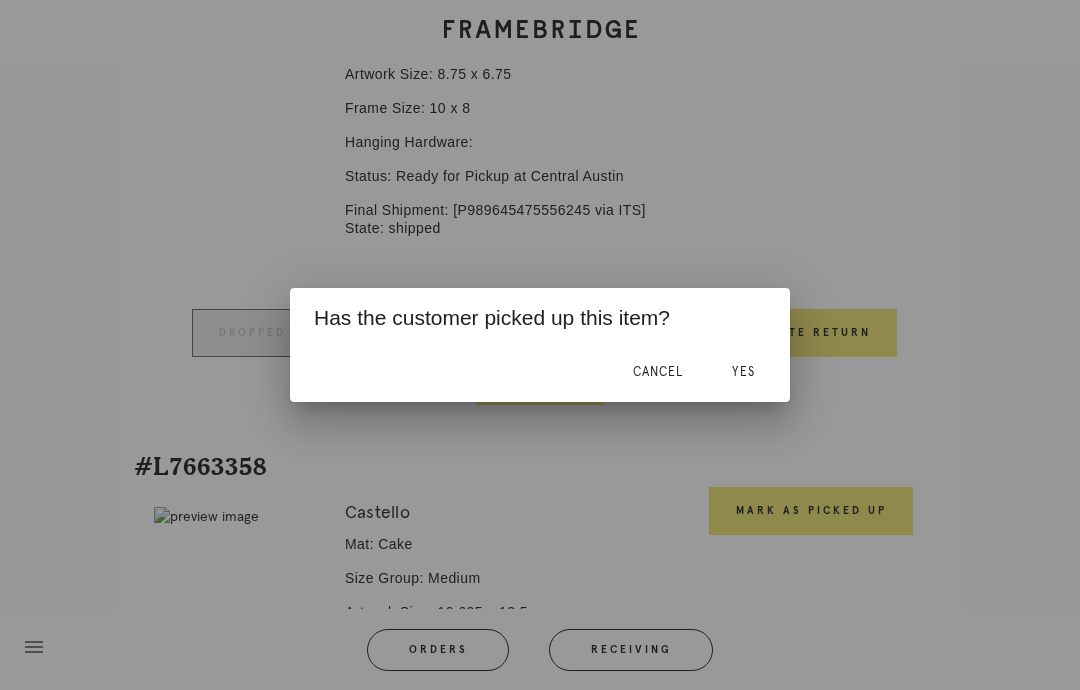 click on "Yes" at bounding box center [743, 372] 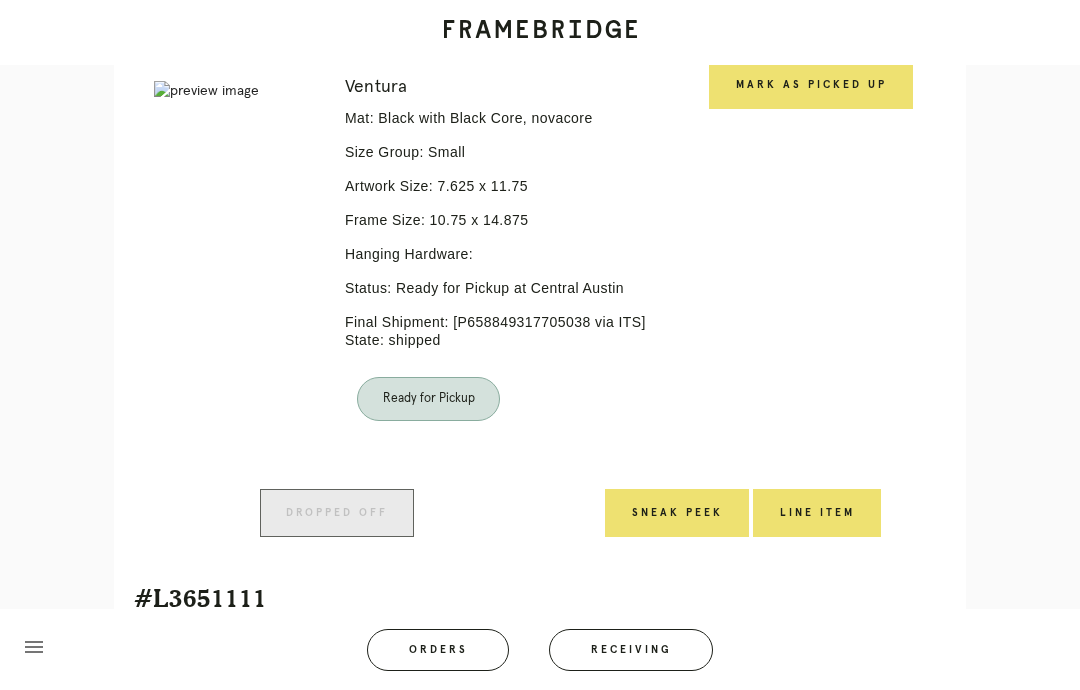 scroll, scrollTop: 4860, scrollLeft: 0, axis: vertical 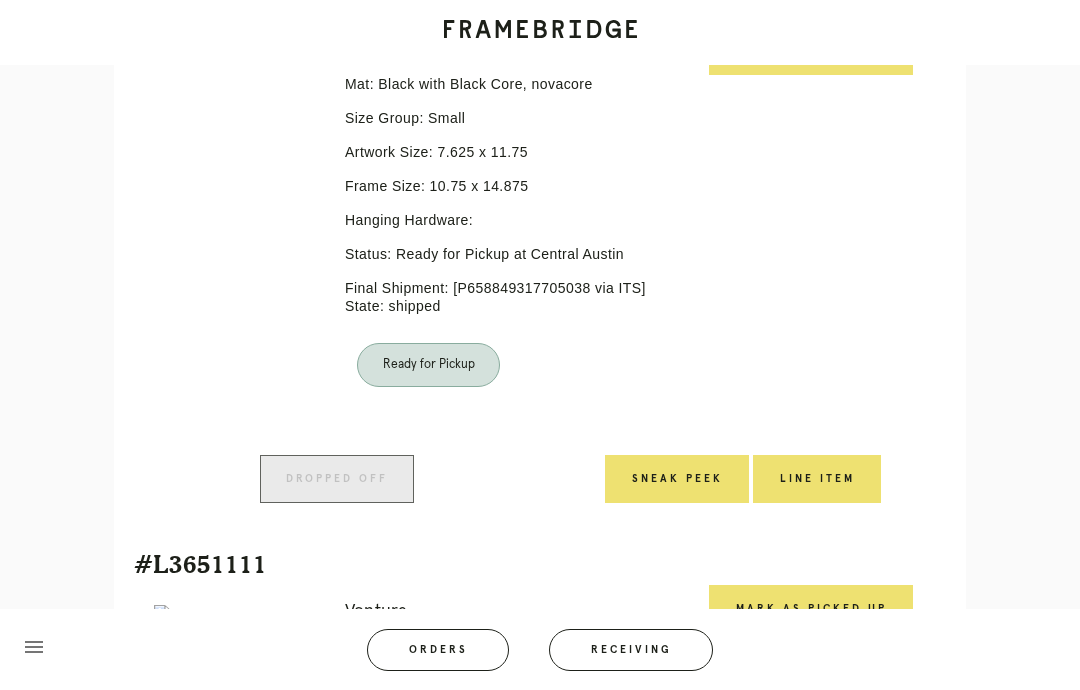 click on "Mark as Picked Up" at bounding box center (811, 51) 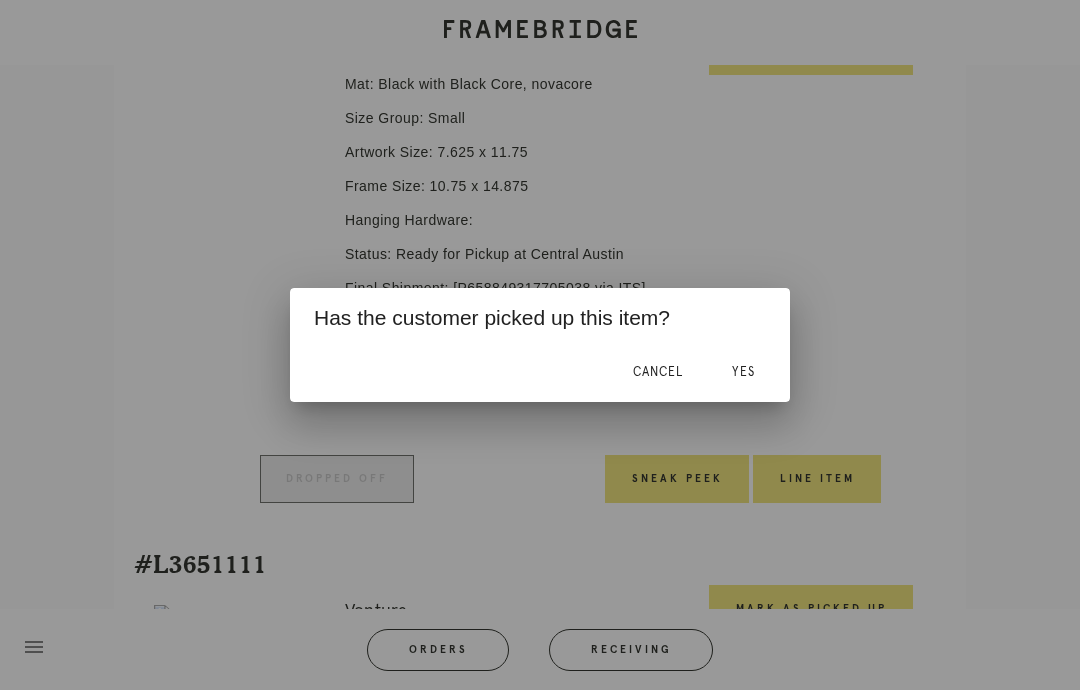 click on "Yes" at bounding box center (743, 372) 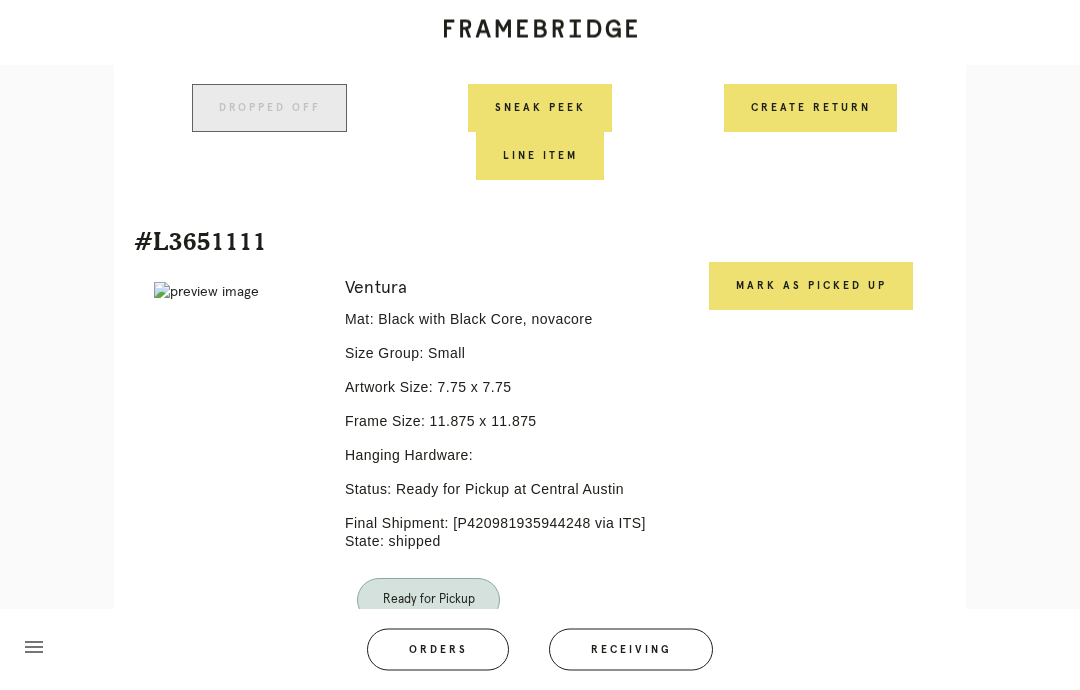 scroll, scrollTop: 5163, scrollLeft: 0, axis: vertical 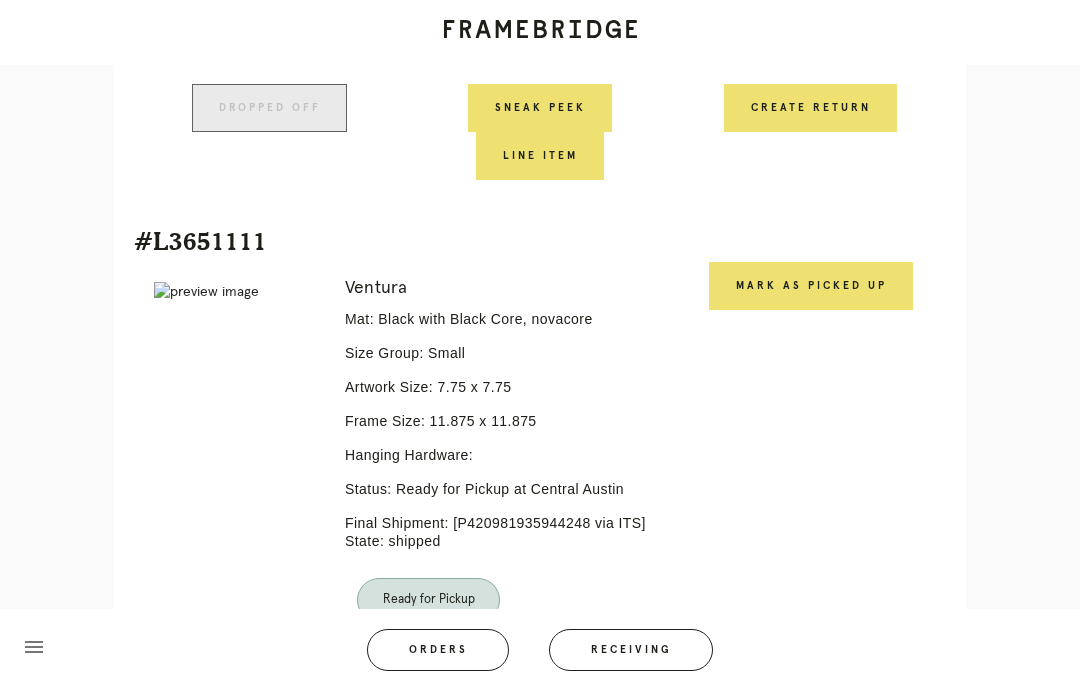 click on "Mark as Picked Up" at bounding box center (811, 286) 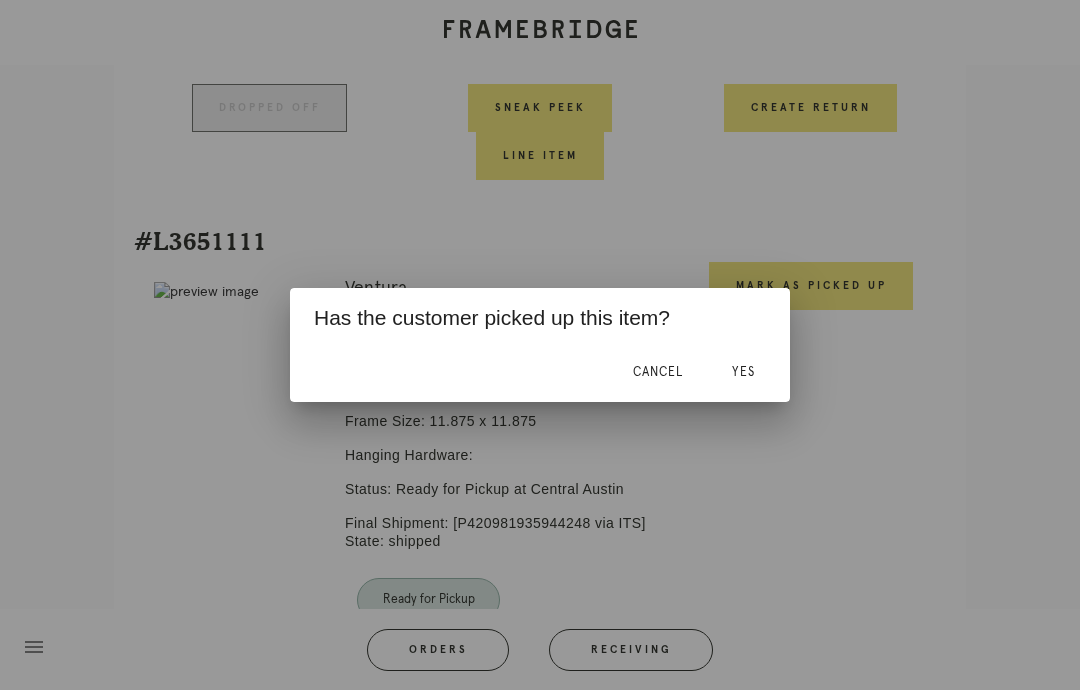 click on "Yes" at bounding box center [743, 372] 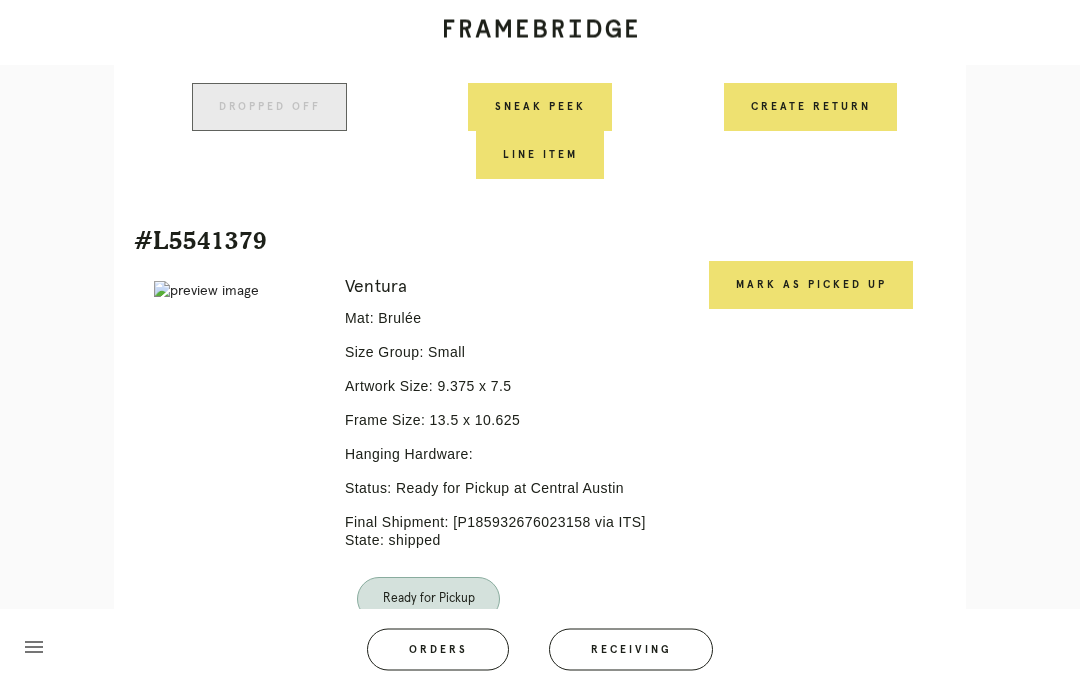 click on "Mark as Picked Up" at bounding box center (811, 286) 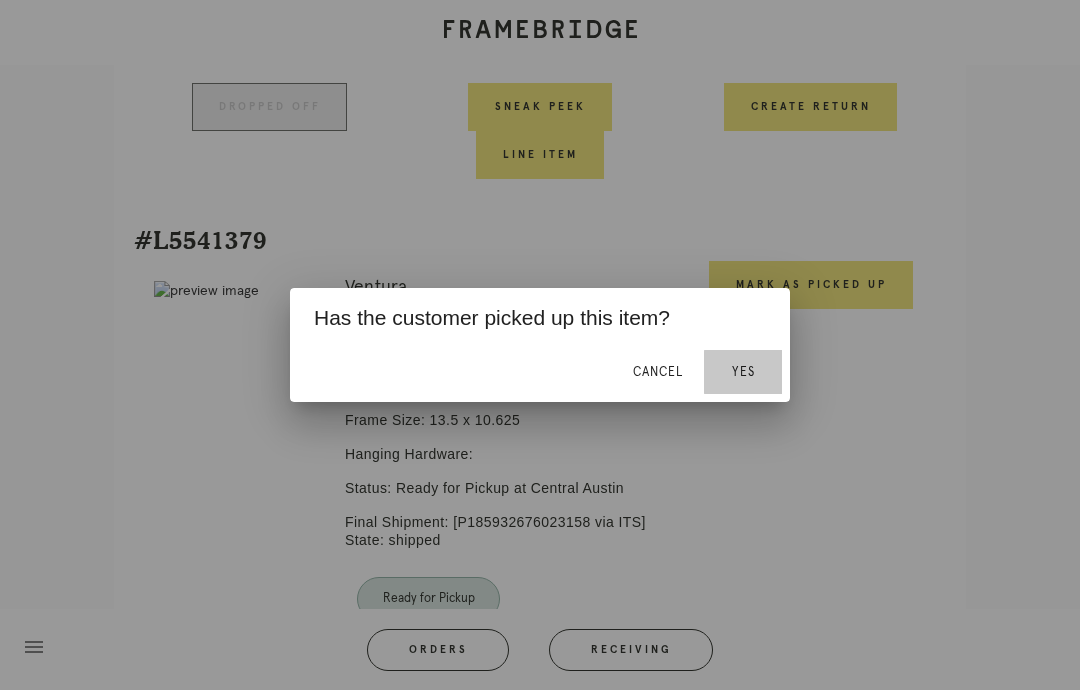 click on "Yes" at bounding box center (743, 372) 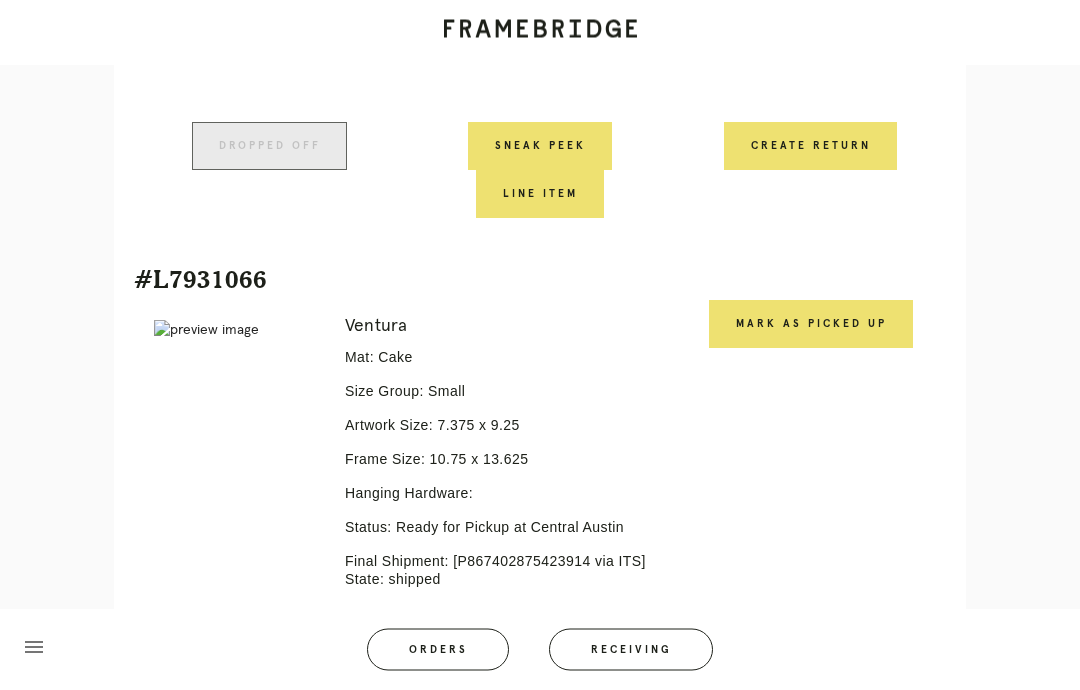 scroll, scrollTop: 6201, scrollLeft: 0, axis: vertical 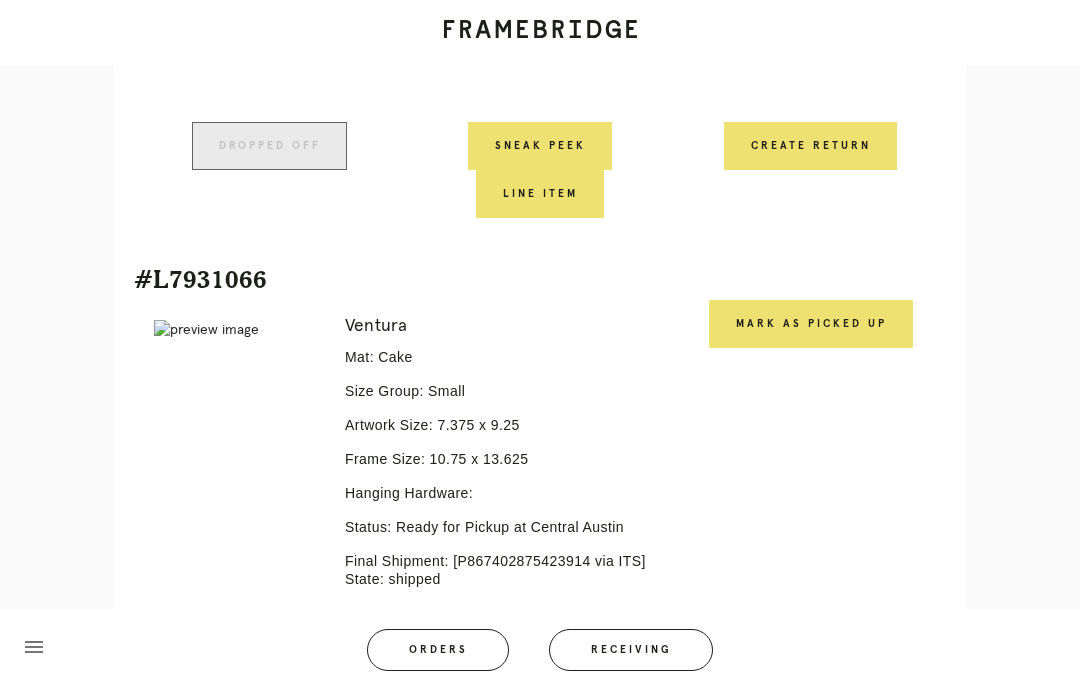 click on "Mark as Picked Up" at bounding box center [811, 324] 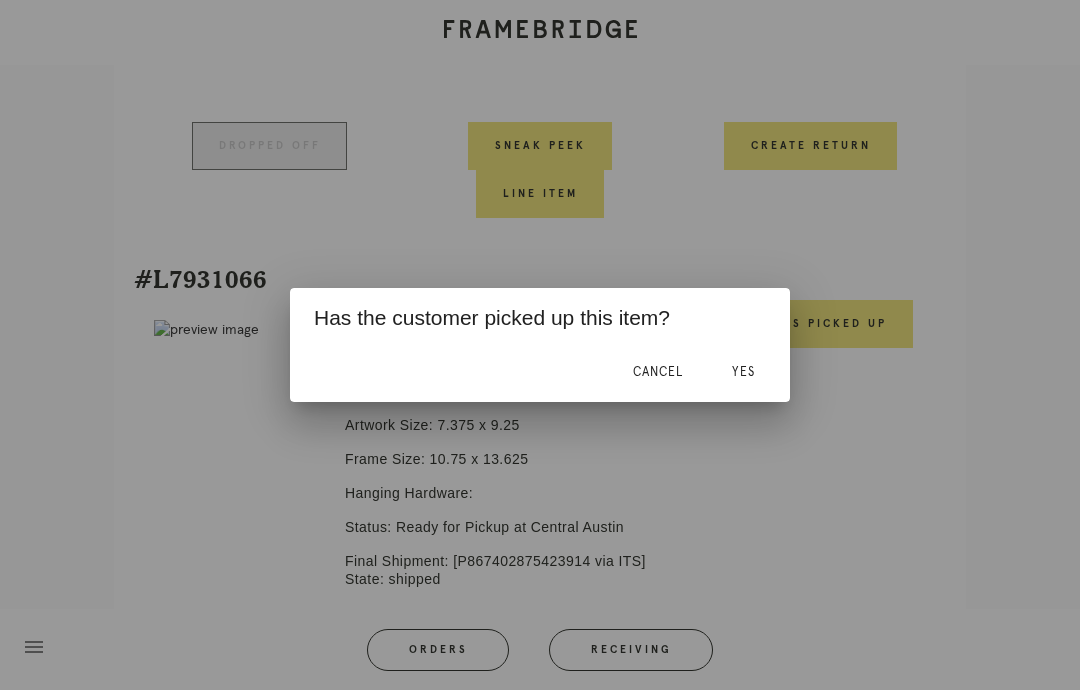 click on "Yes" at bounding box center [743, 372] 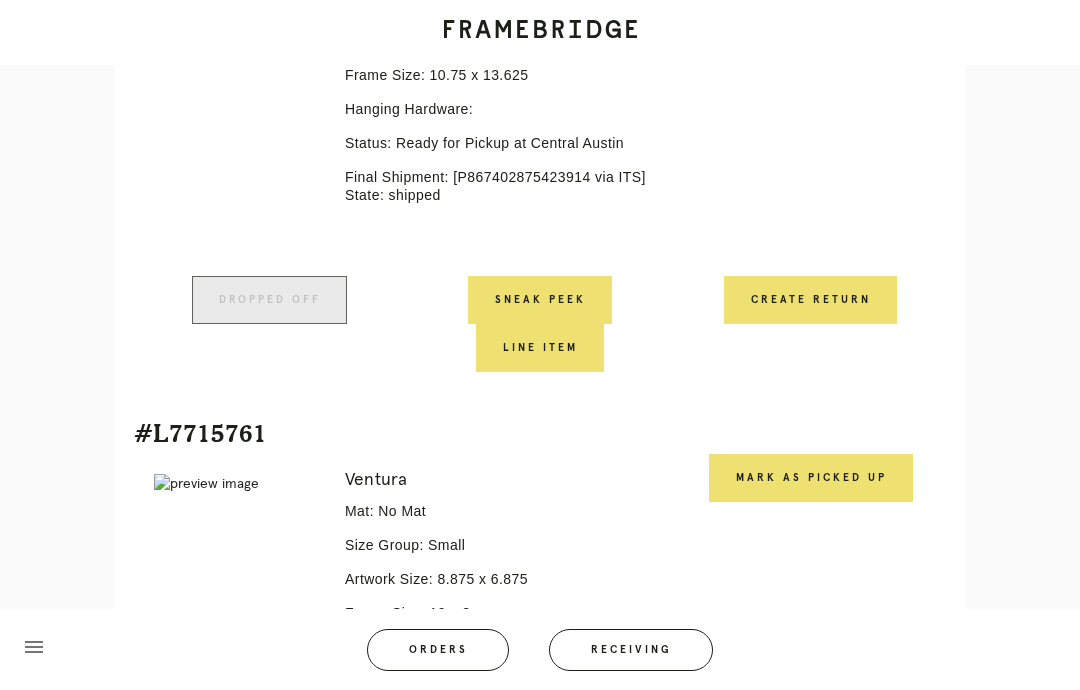 scroll, scrollTop: 6597, scrollLeft: 0, axis: vertical 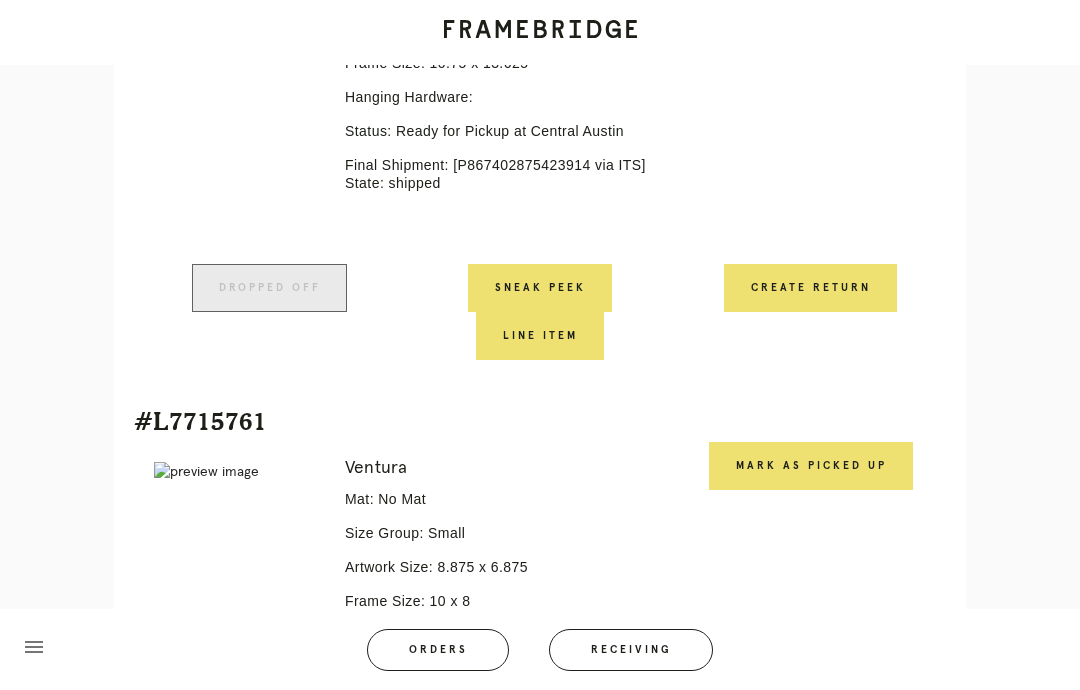 click on "Mark as Picked Up" at bounding box center (811, 466) 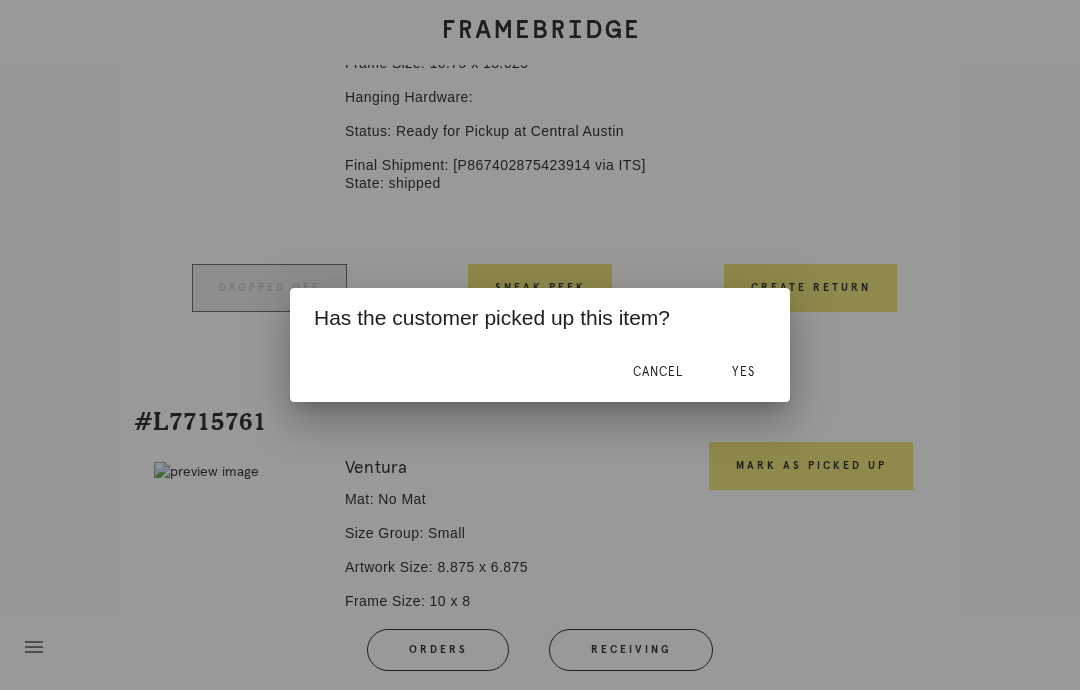 click on "Yes" at bounding box center (743, 372) 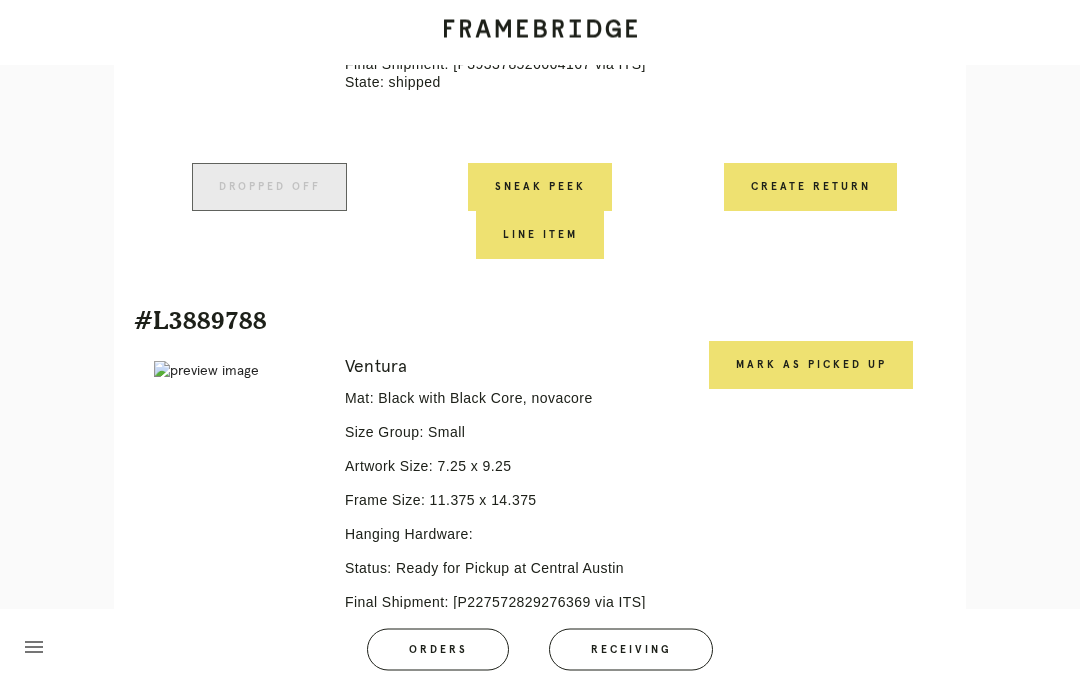scroll, scrollTop: 7235, scrollLeft: 0, axis: vertical 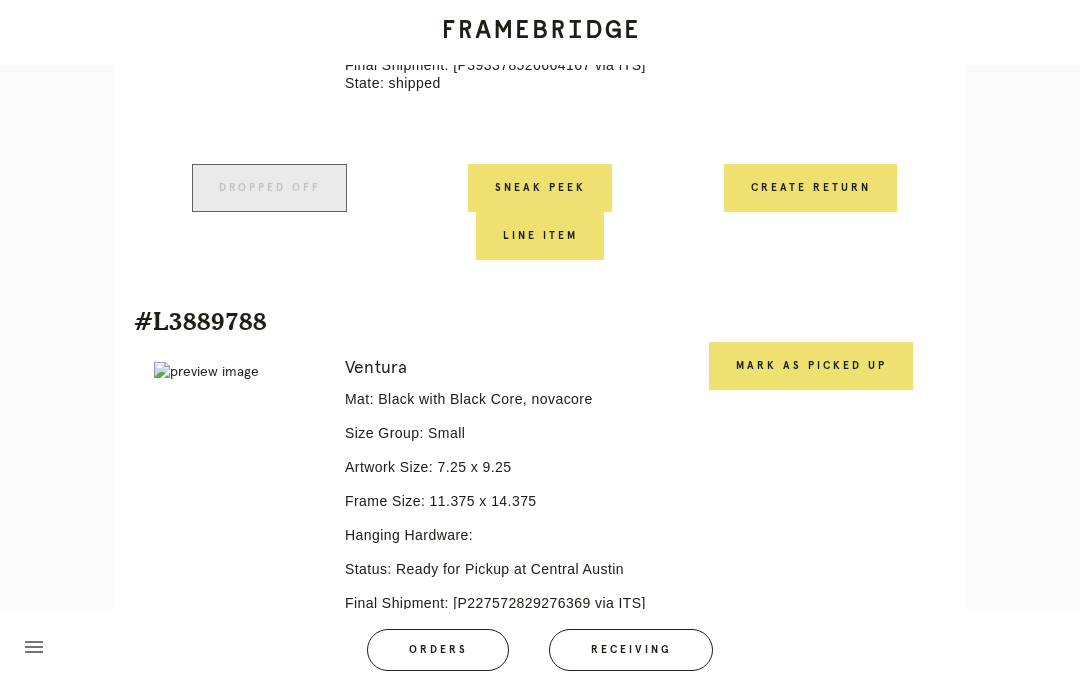 click on "Mark as Picked Up" at bounding box center (811, 366) 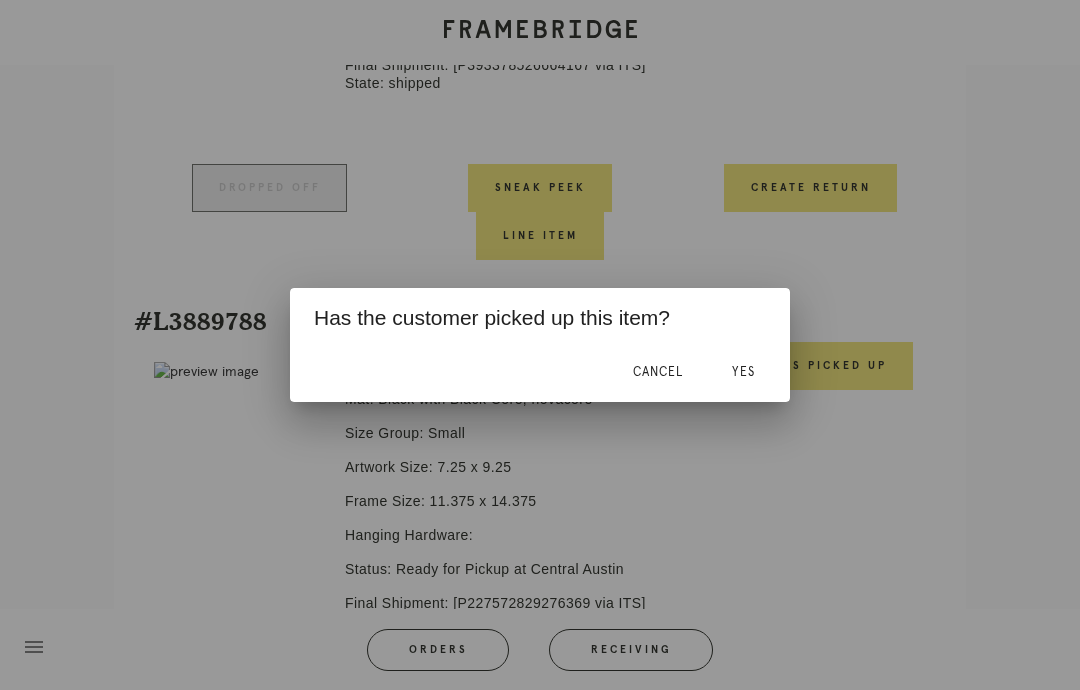 click on "Yes" at bounding box center (743, 372) 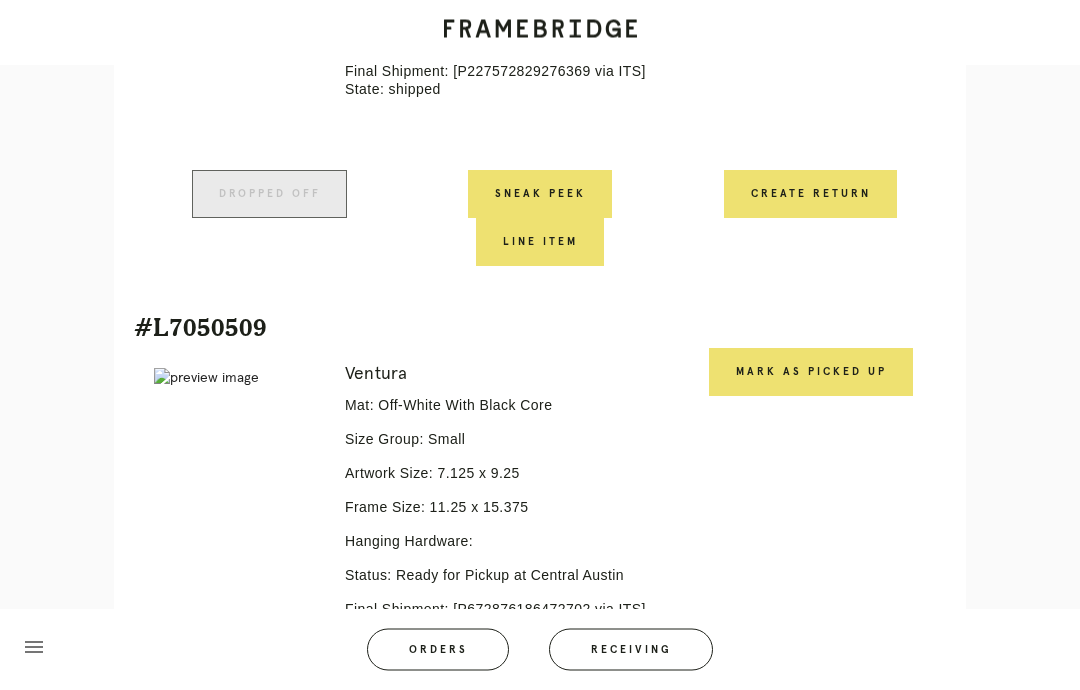 scroll, scrollTop: 7765, scrollLeft: 0, axis: vertical 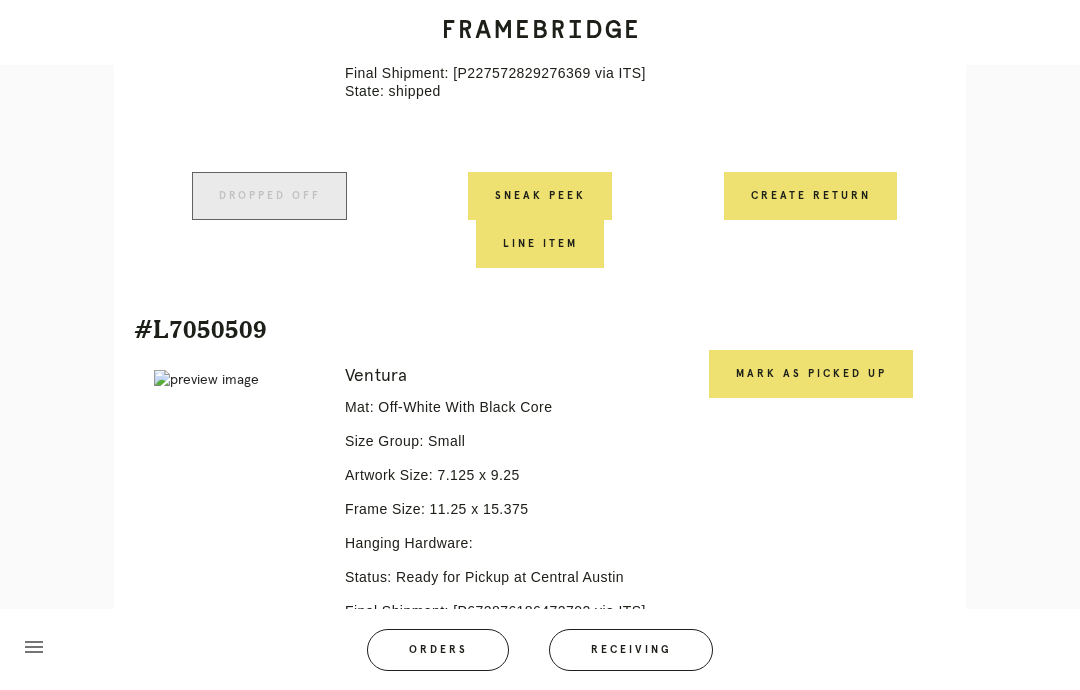 click on "Mark as Picked Up" at bounding box center (811, 374) 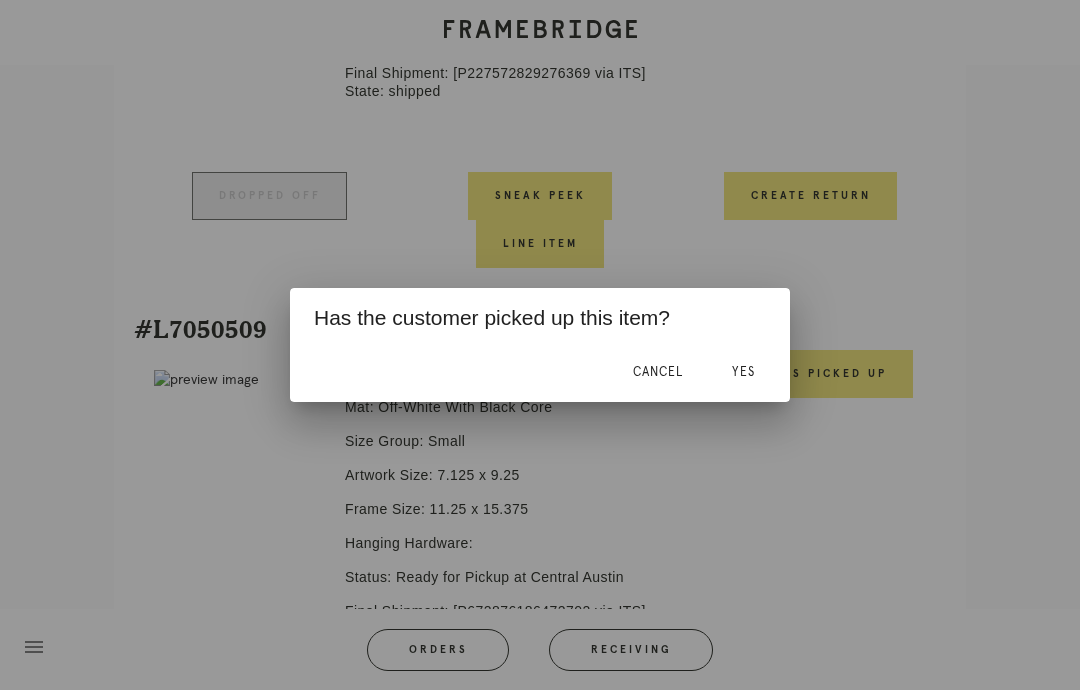 click on "Yes" at bounding box center [743, 372] 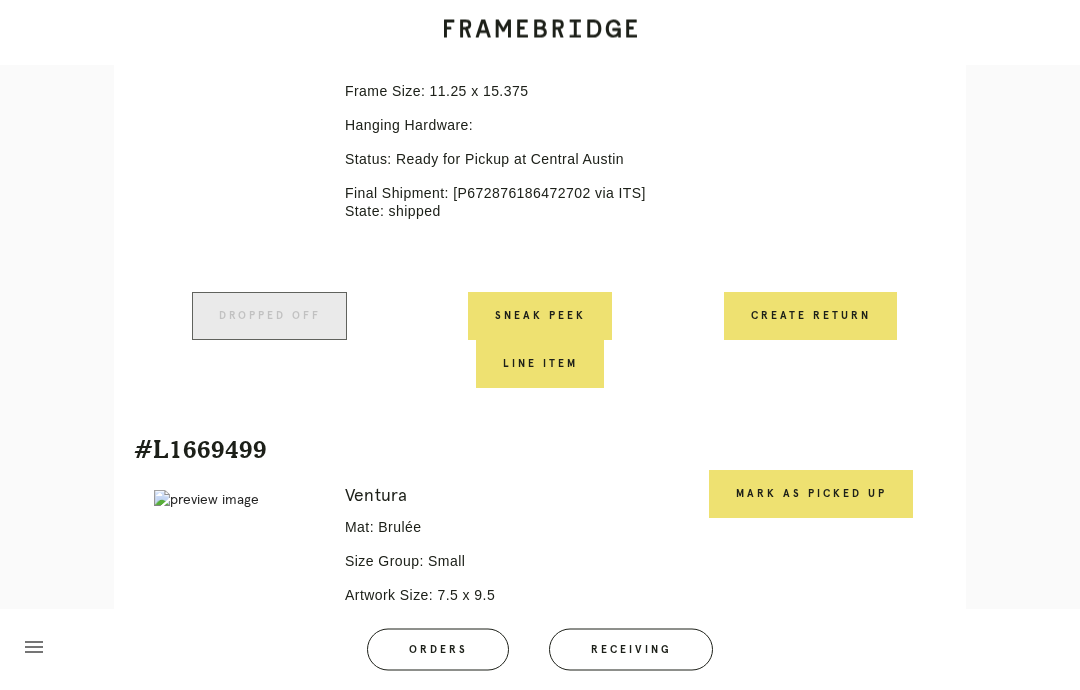 scroll, scrollTop: 8201, scrollLeft: 0, axis: vertical 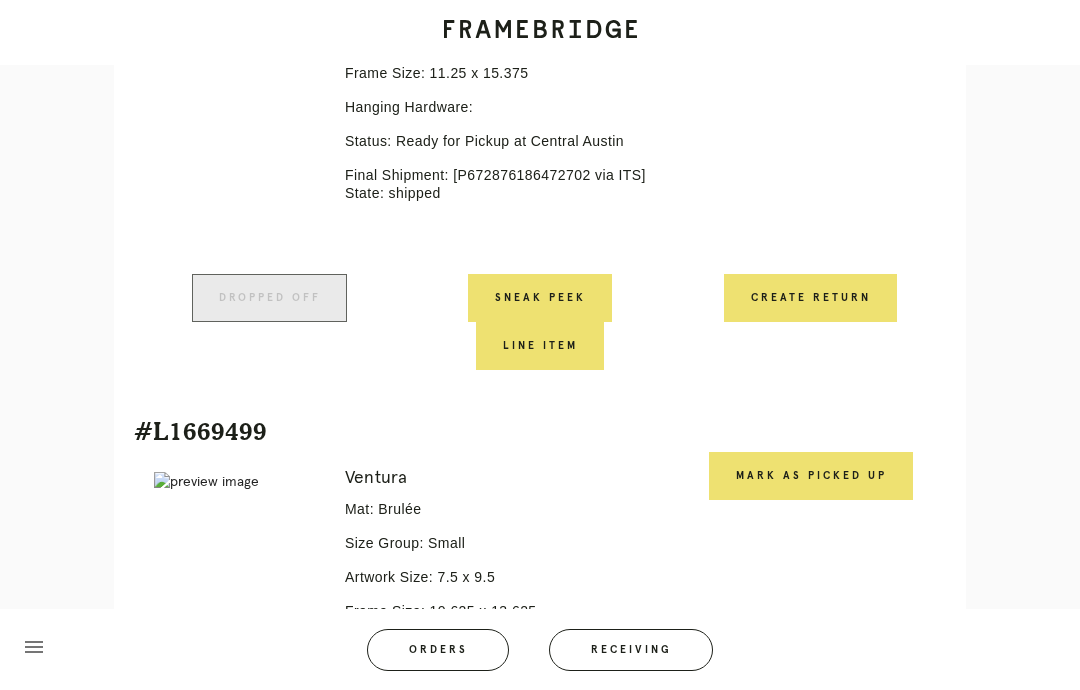 click on "Mark as Picked Up" at bounding box center [811, 476] 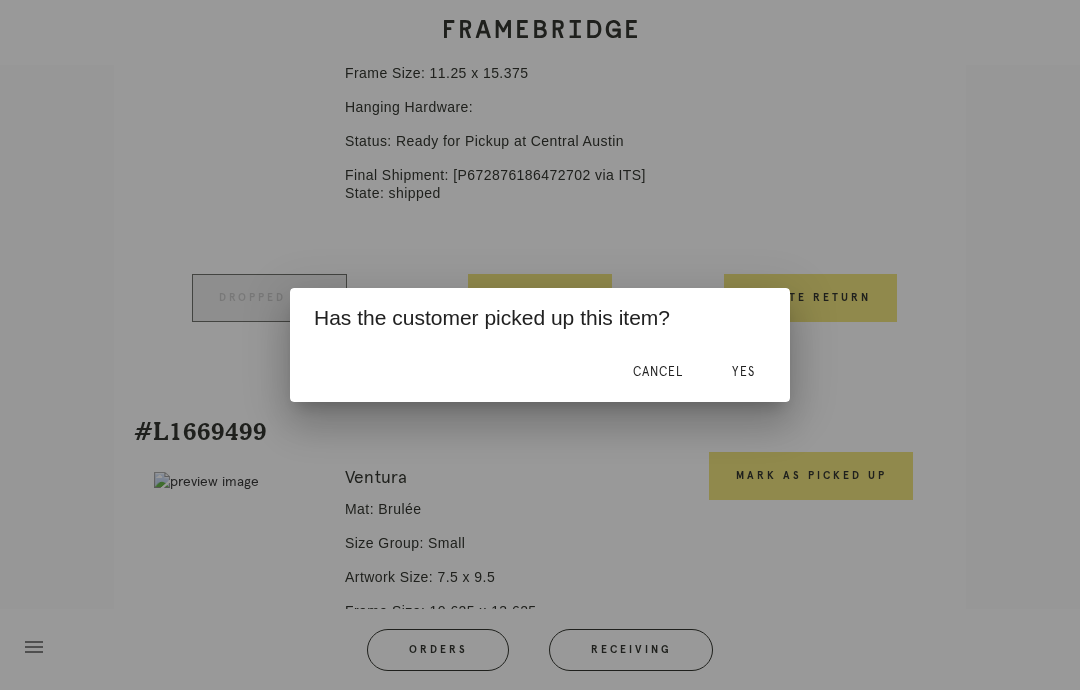 click on "Yes" at bounding box center (743, 372) 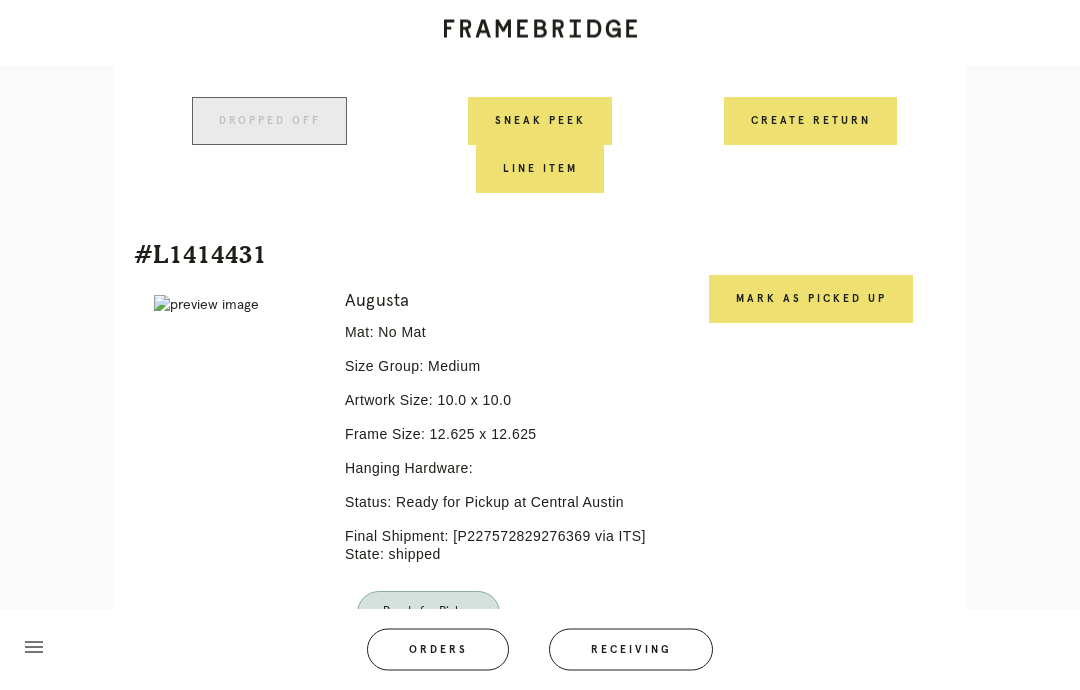scroll, scrollTop: 8928, scrollLeft: 0, axis: vertical 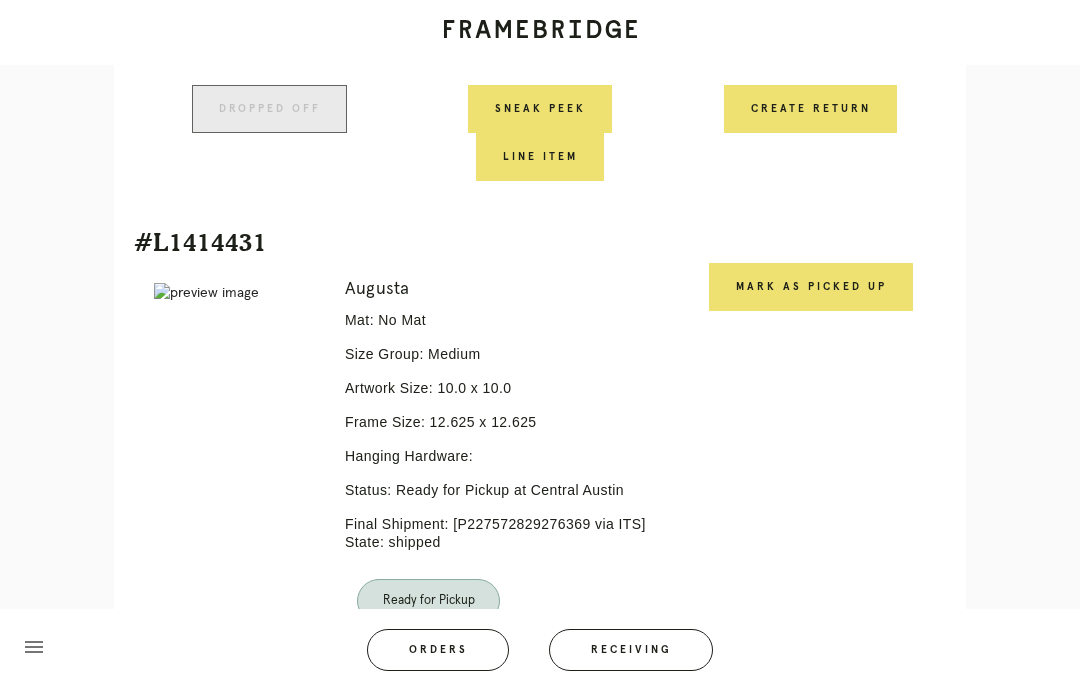 click on "Mark as Picked Up" at bounding box center [811, 287] 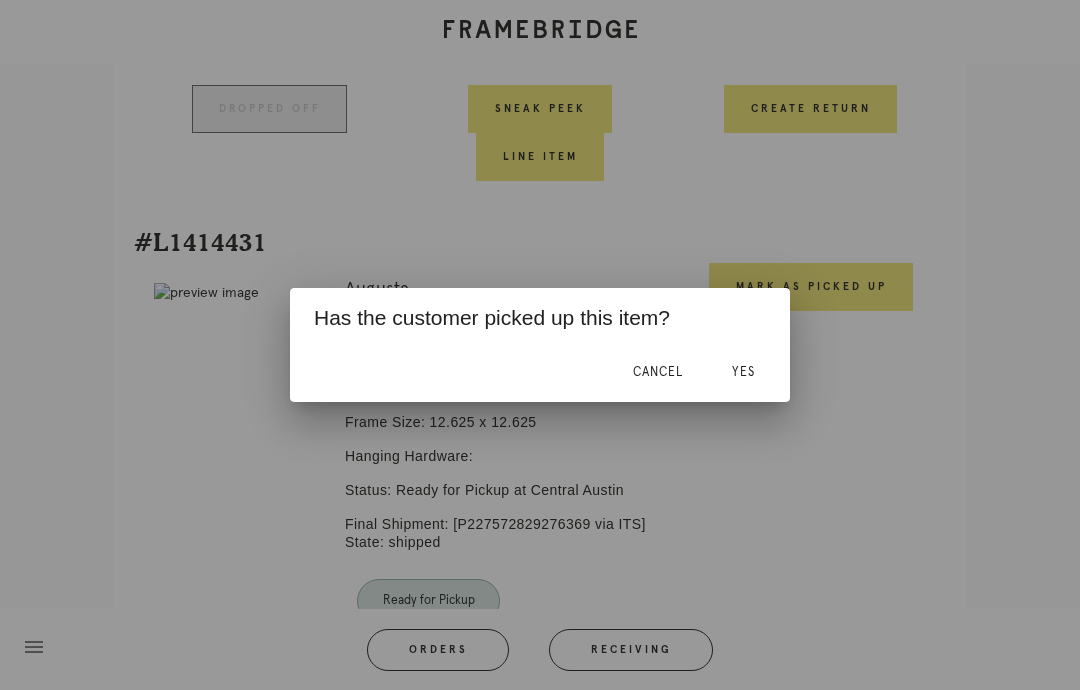 click on "Yes" at bounding box center [743, 372] 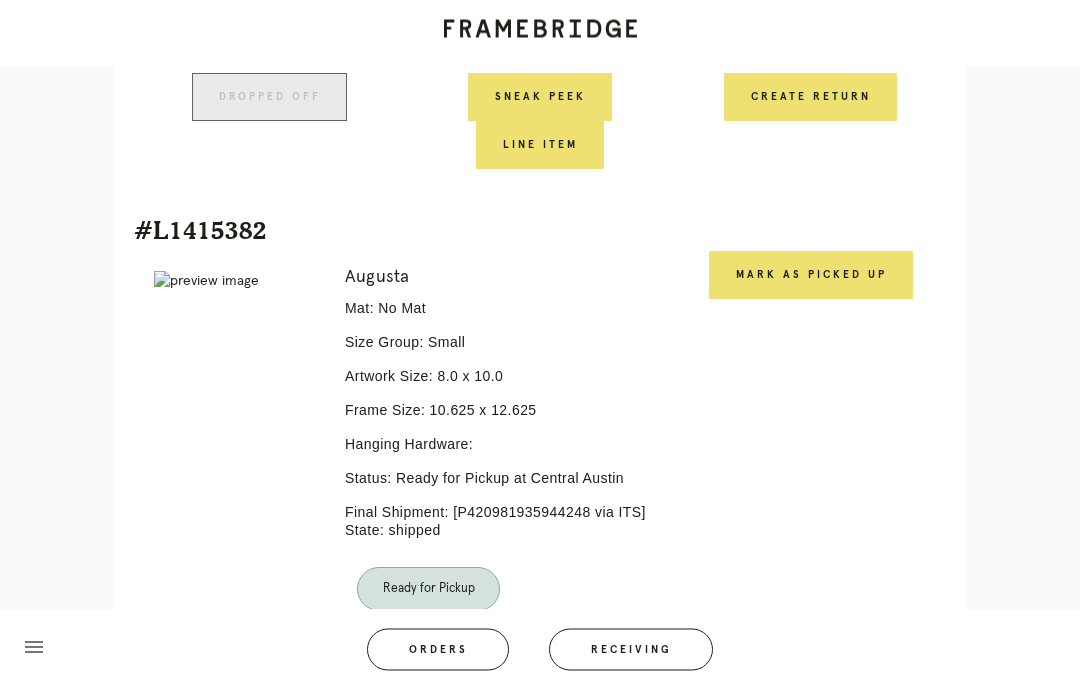 click on "Mark as Picked Up" at bounding box center (811, 276) 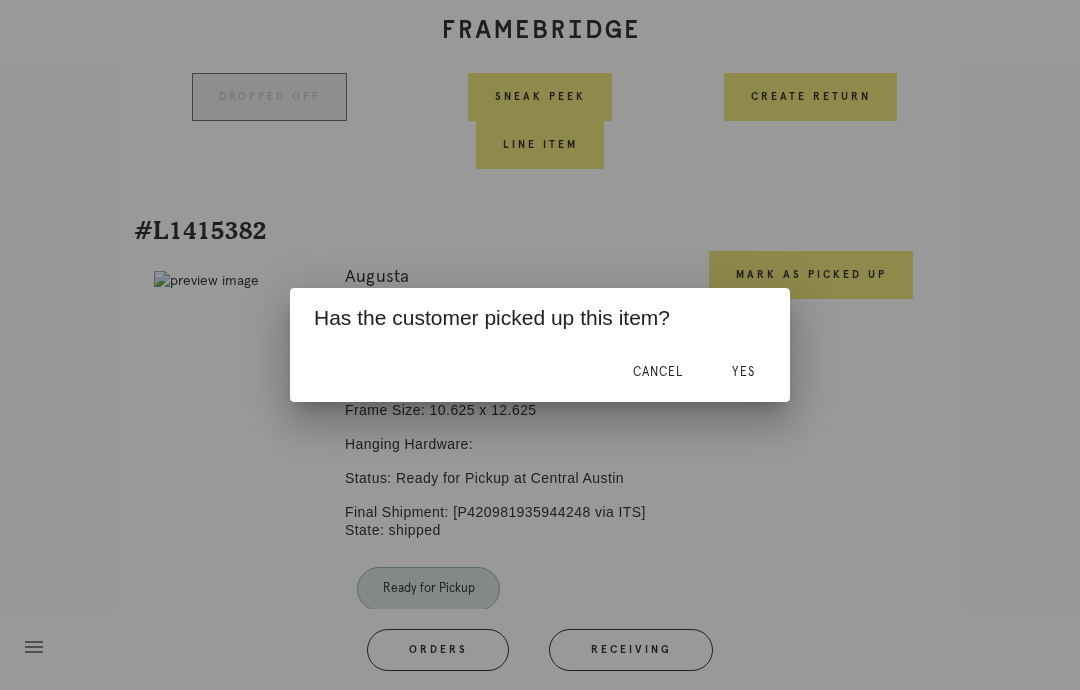 click on "Yes" at bounding box center [743, 372] 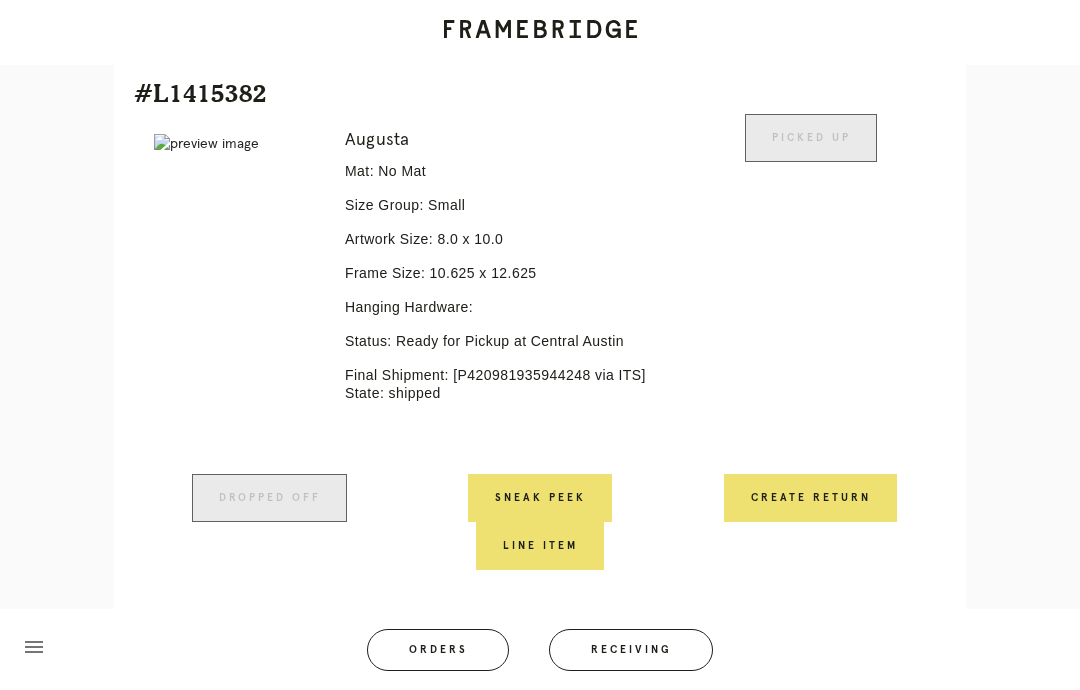 scroll, scrollTop: 9964, scrollLeft: 0, axis: vertical 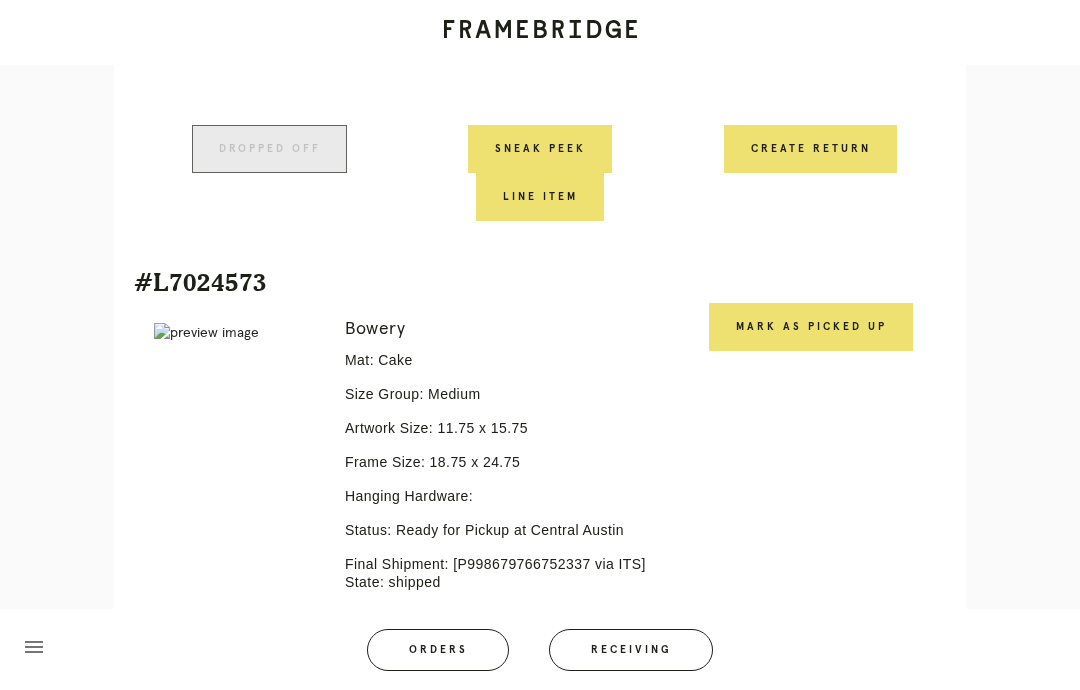 click on "Mark as Picked Up" at bounding box center [811, 327] 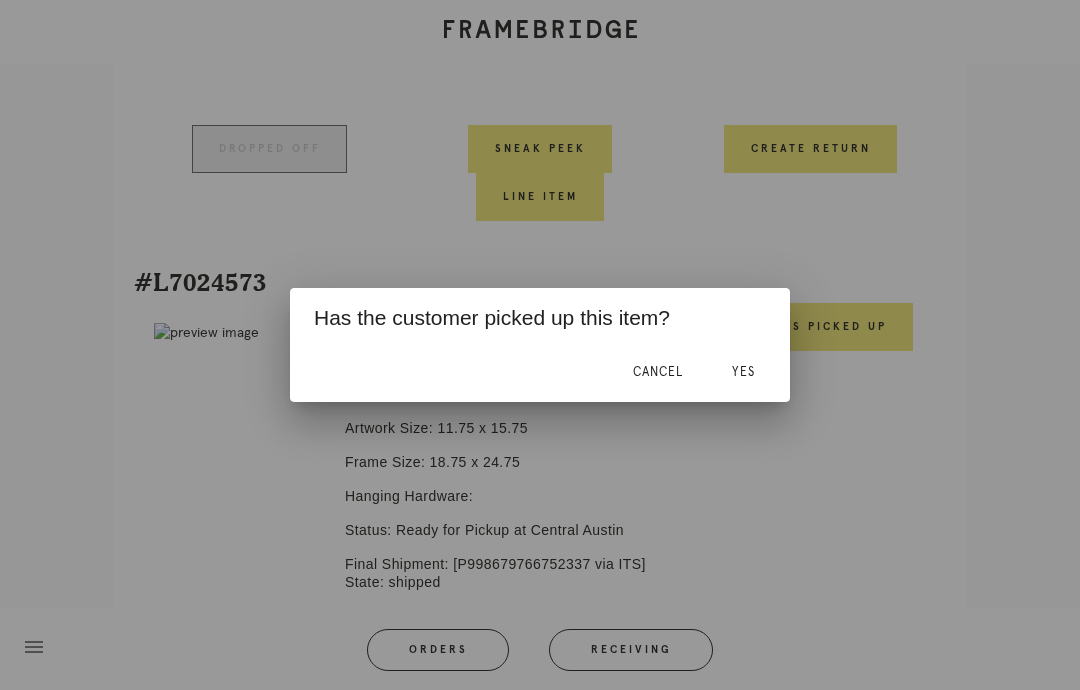 click on "Yes" at bounding box center (743, 372) 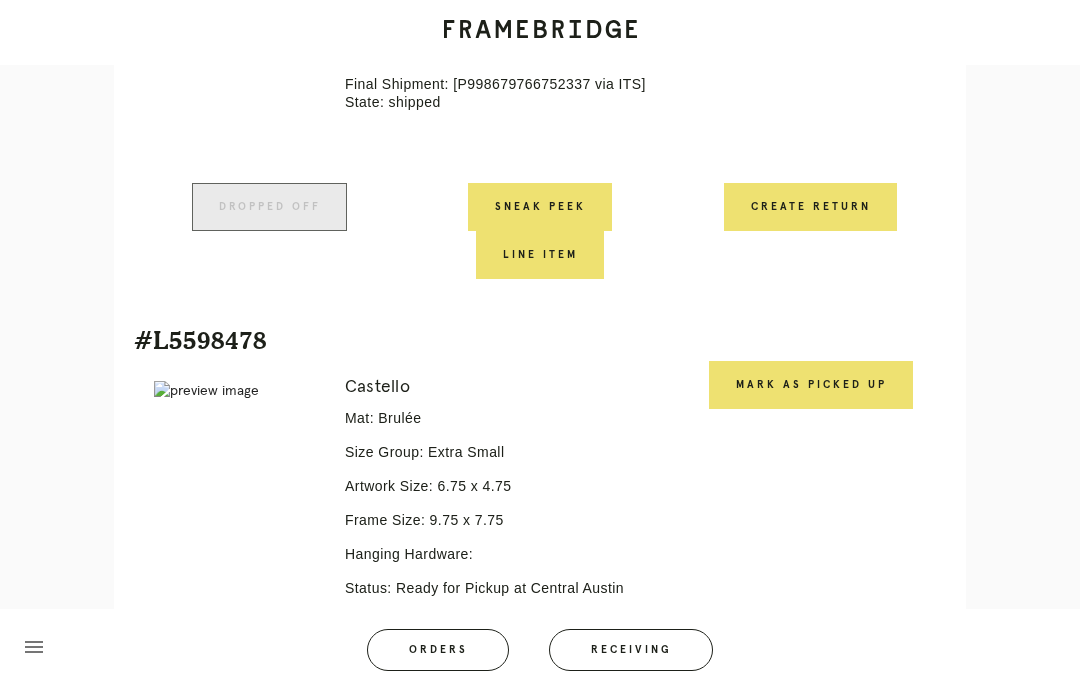 scroll, scrollTop: 10541, scrollLeft: 0, axis: vertical 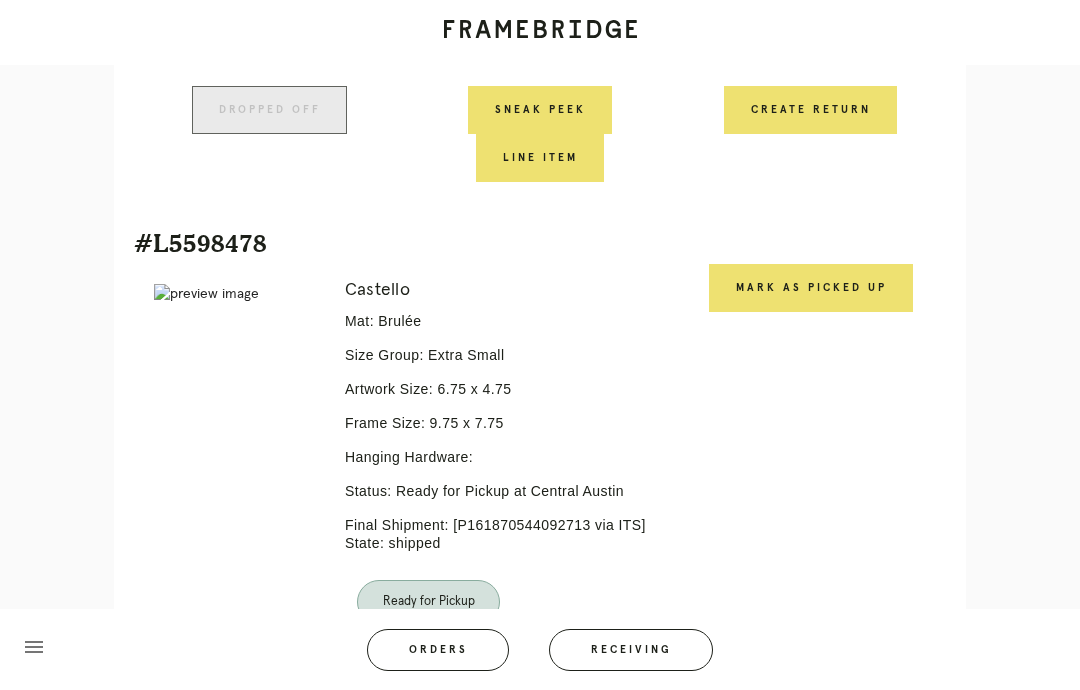 click on "Mark as Picked Up" at bounding box center (811, 288) 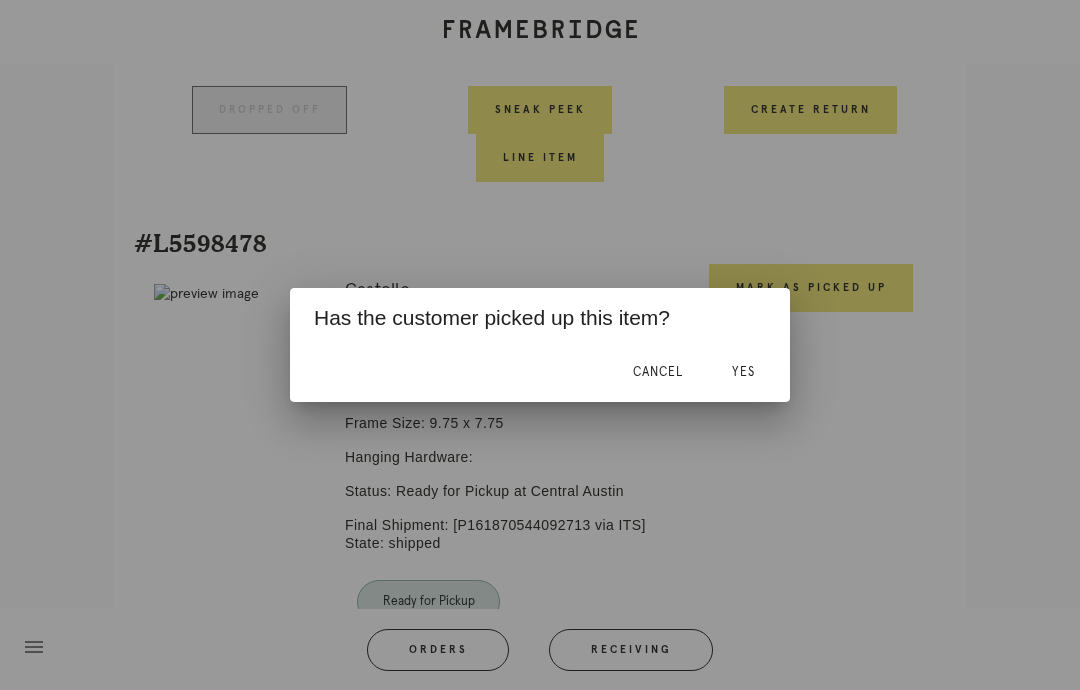 click on "Yes" at bounding box center [743, 372] 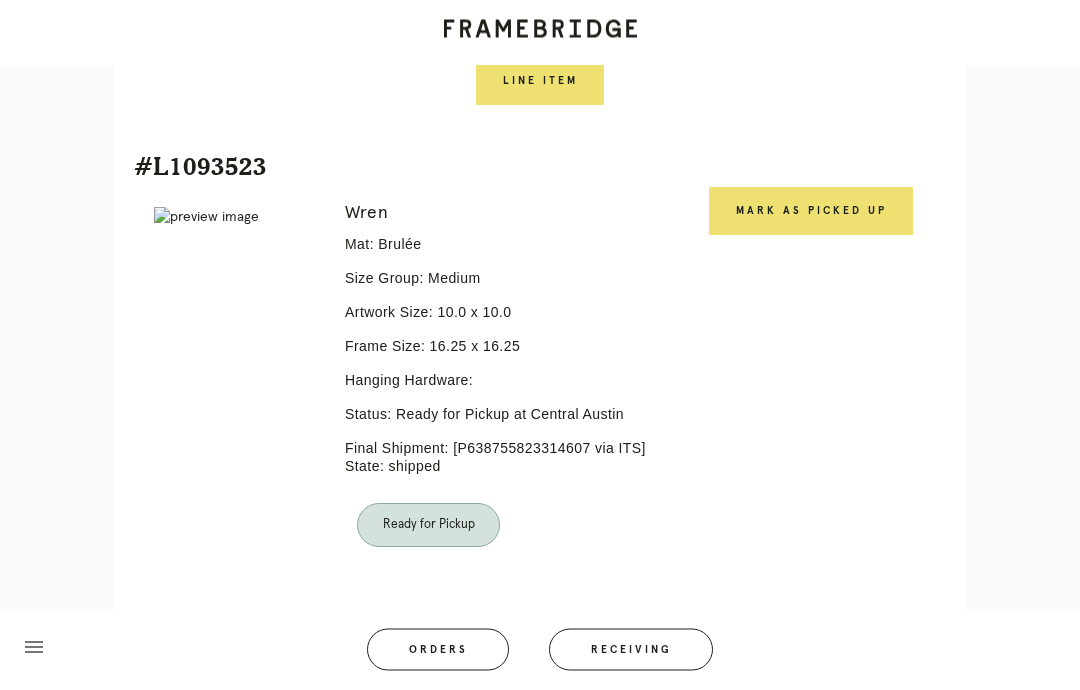 click on "Mark as Picked Up" at bounding box center [811, 212] 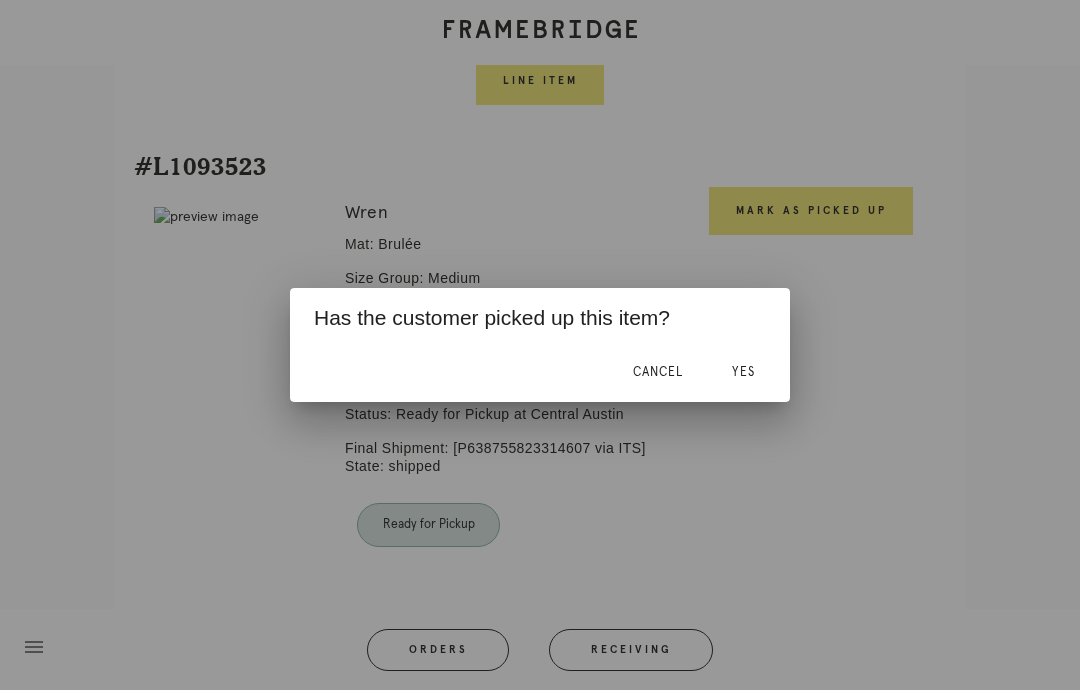 click on "Yes" at bounding box center [743, 372] 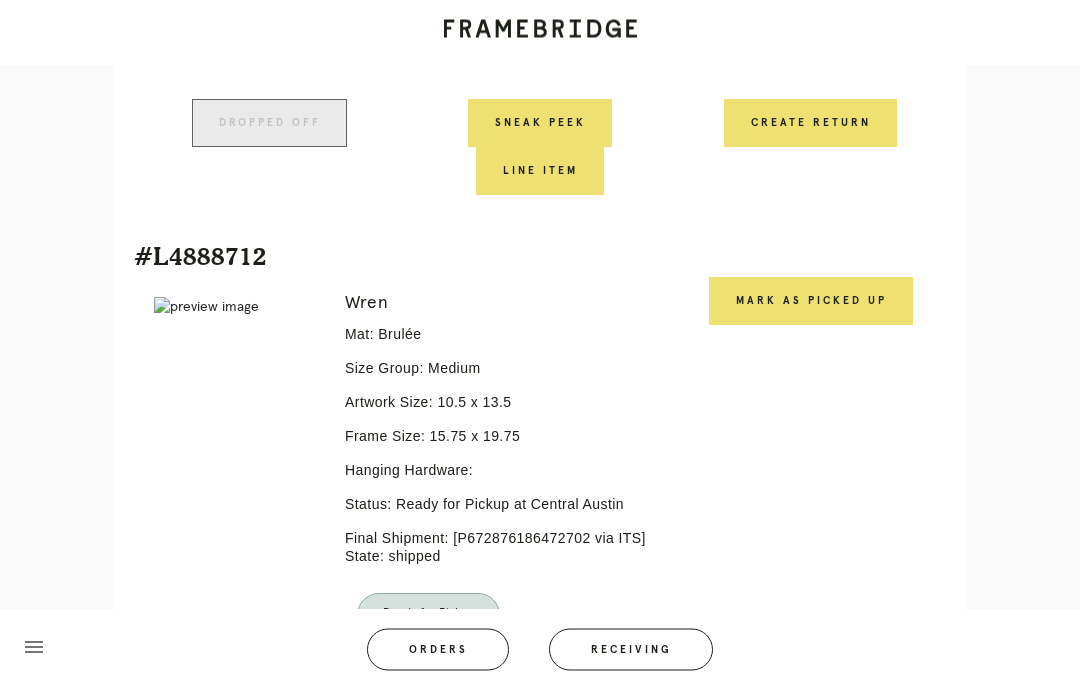 scroll, scrollTop: 11644, scrollLeft: 0, axis: vertical 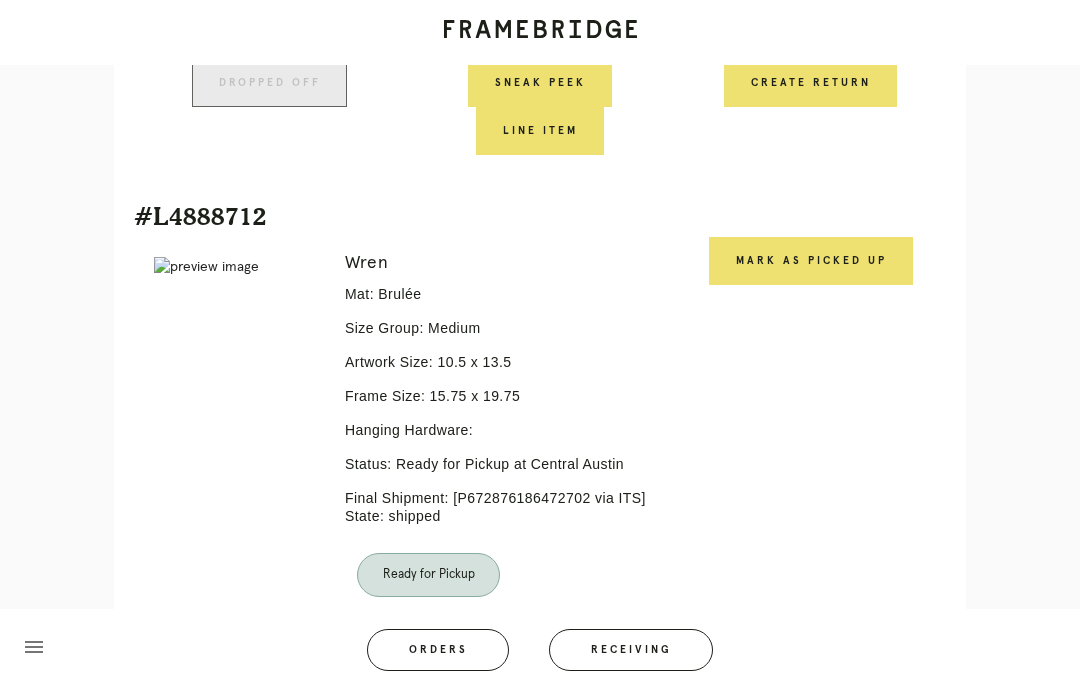 click on "Mark as Picked Up" at bounding box center [811, 261] 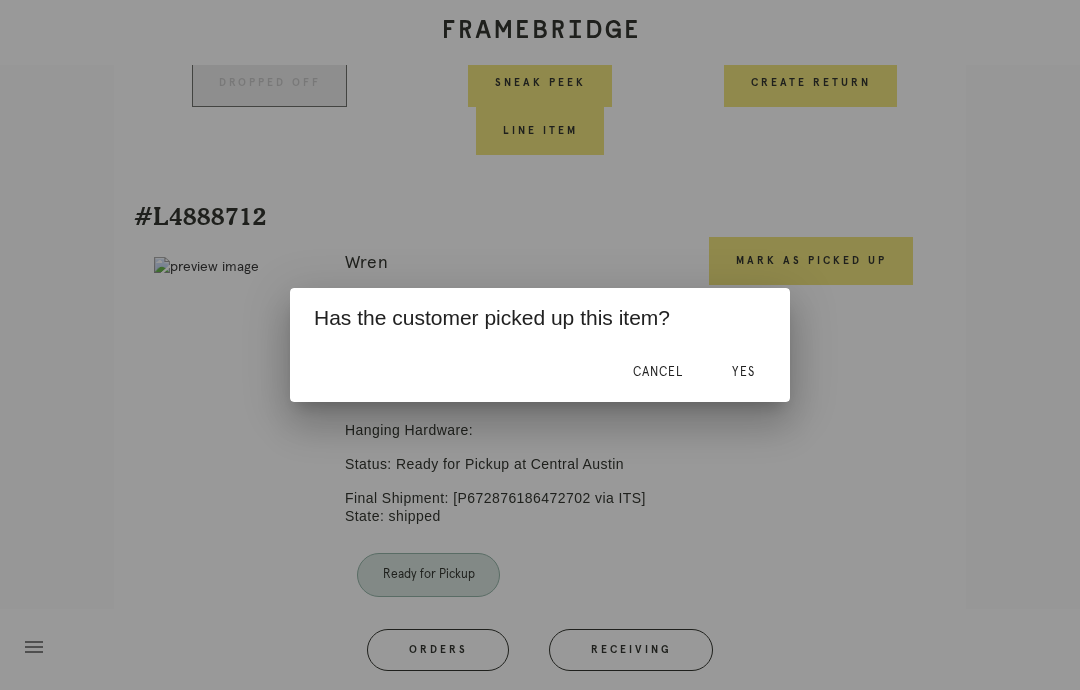 click on "Yes" at bounding box center [743, 372] 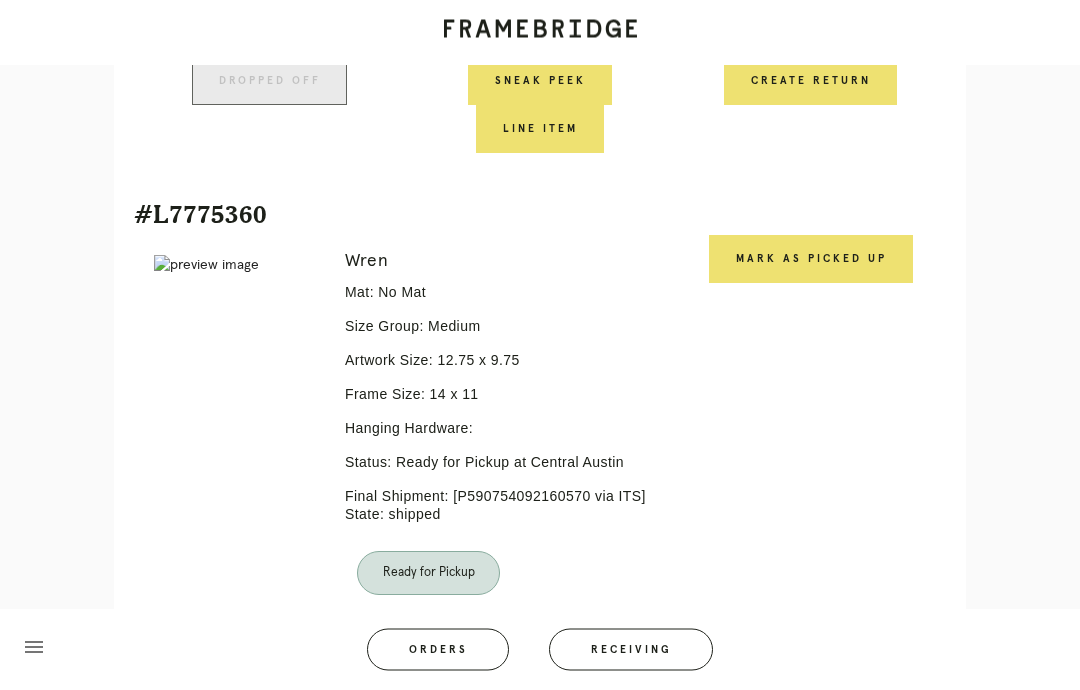 click on "Mark as Picked Up" at bounding box center [811, 260] 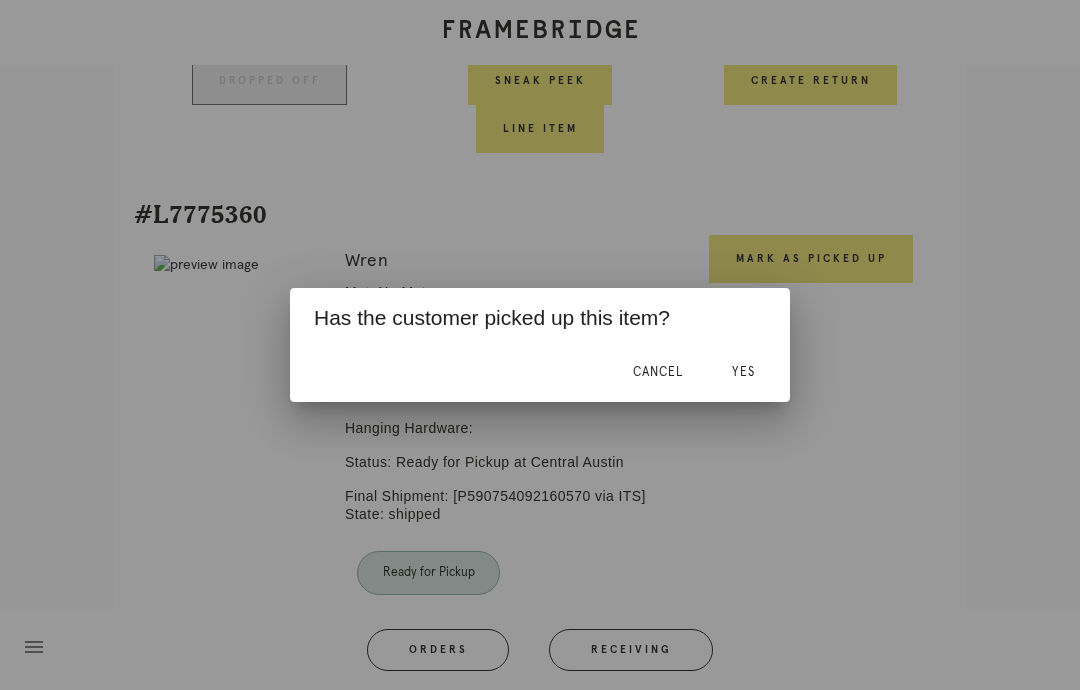 click on "Yes" at bounding box center [743, 372] 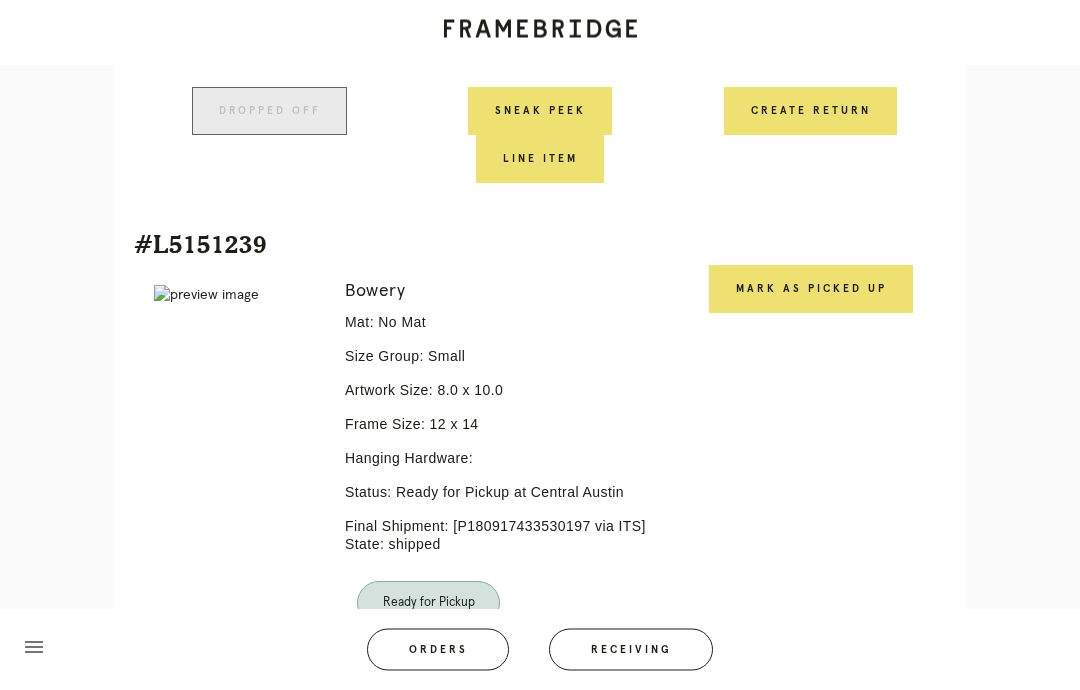 scroll, scrollTop: 12705, scrollLeft: 0, axis: vertical 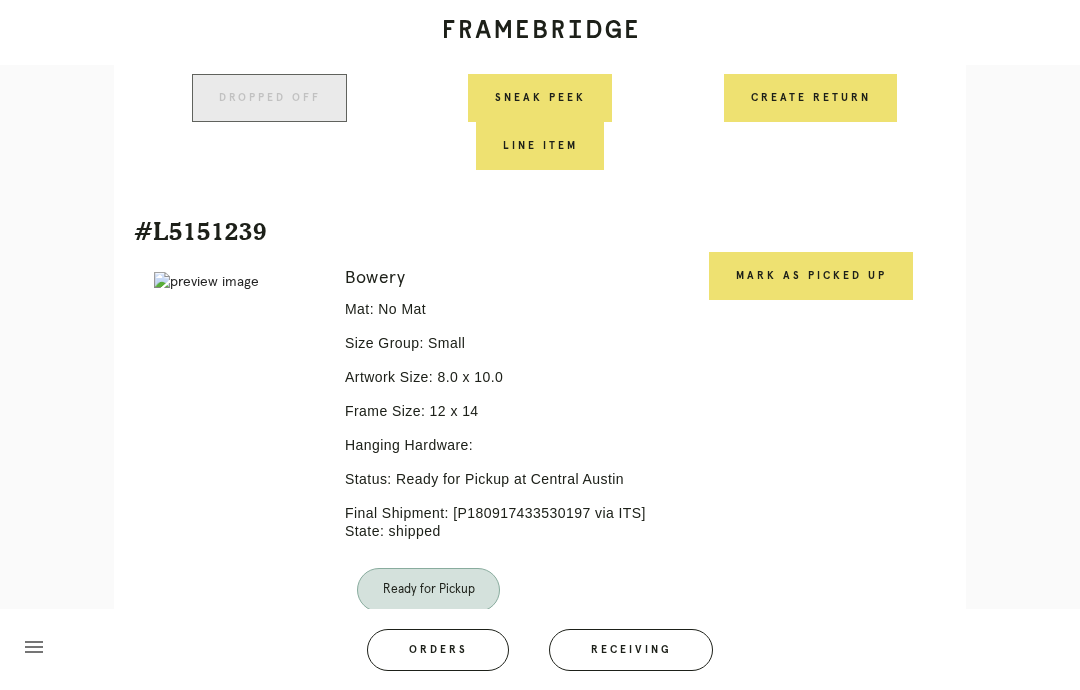 click on "Mark as Picked Up" at bounding box center (811, 276) 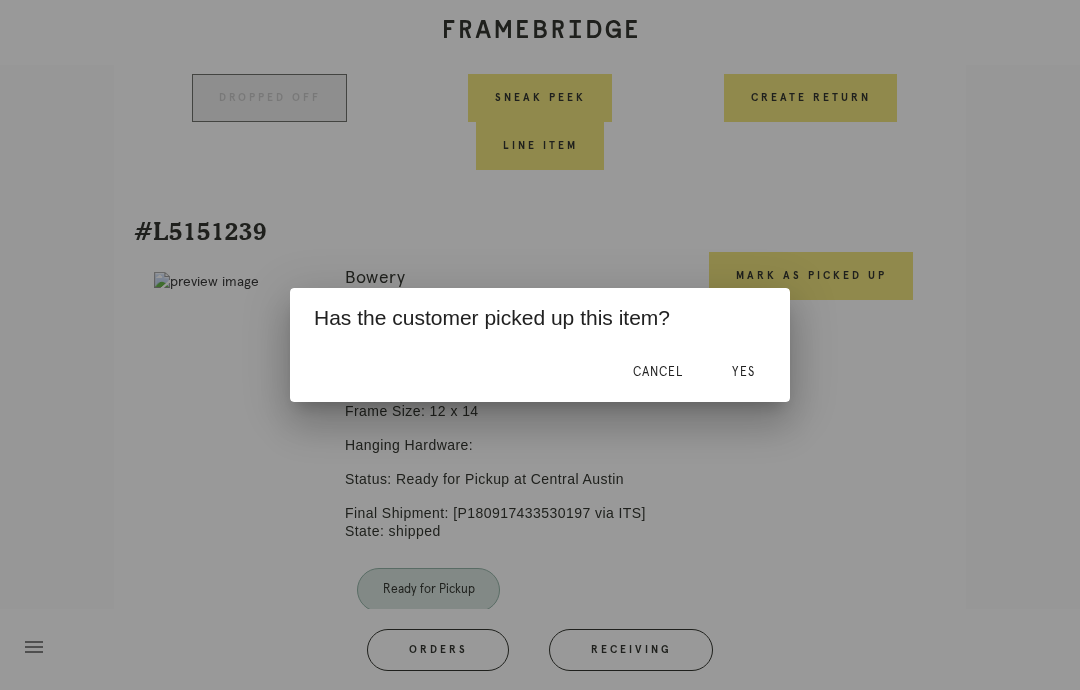 click on "Yes" at bounding box center (743, 372) 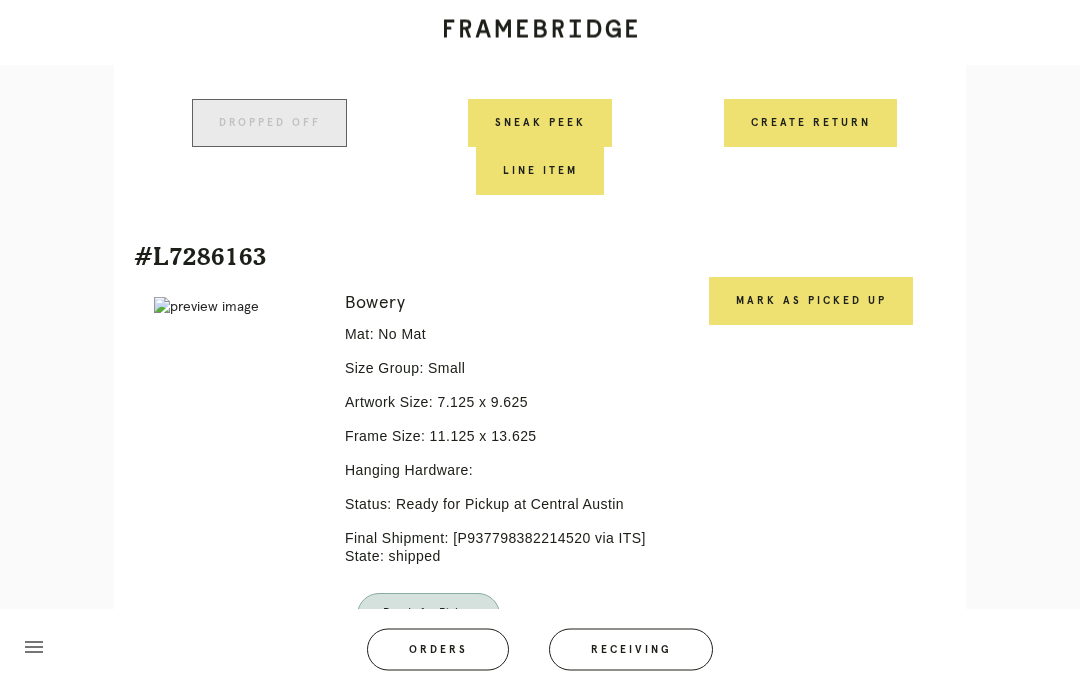 click on "Mark as Picked Up" at bounding box center (811, 302) 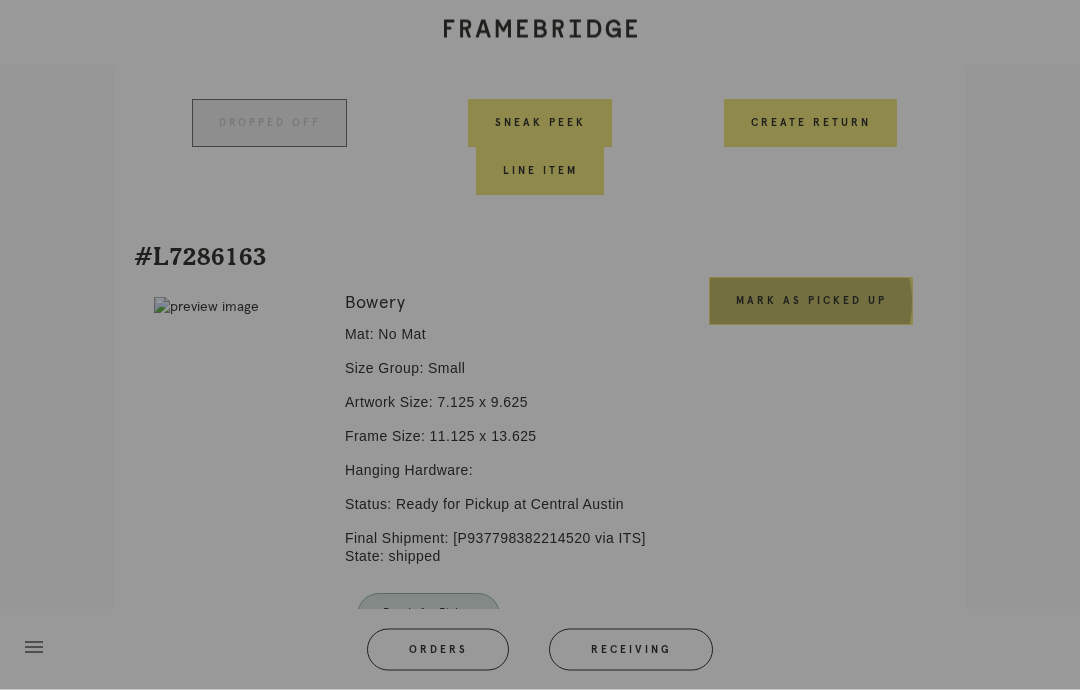 scroll, scrollTop: 13218, scrollLeft: 0, axis: vertical 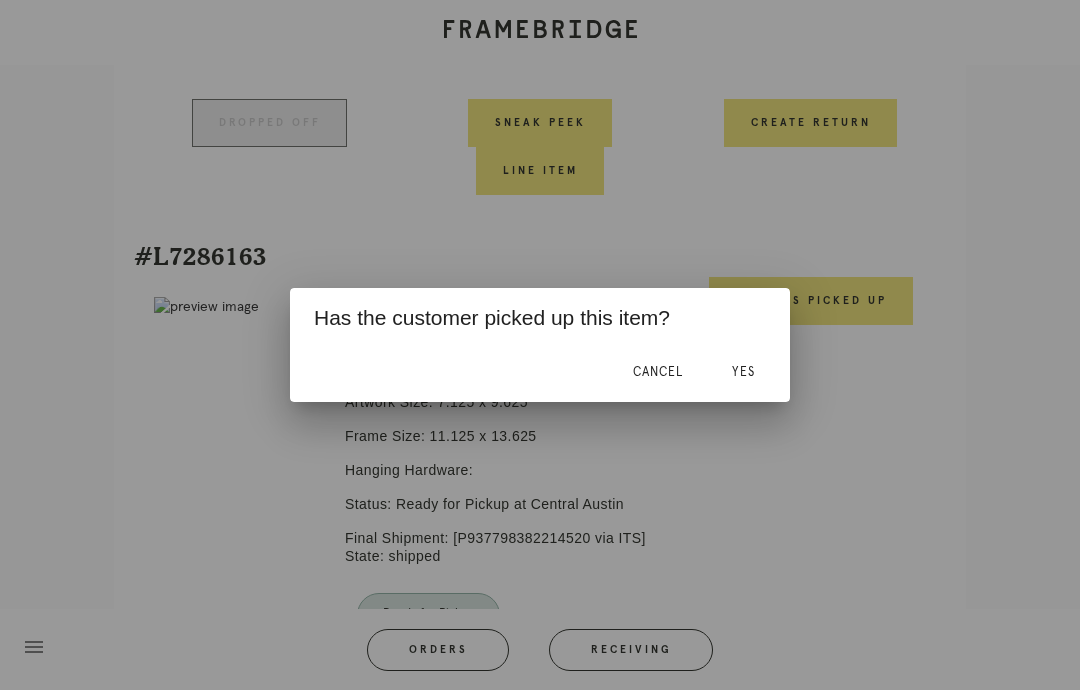 click on "Yes" at bounding box center [743, 372] 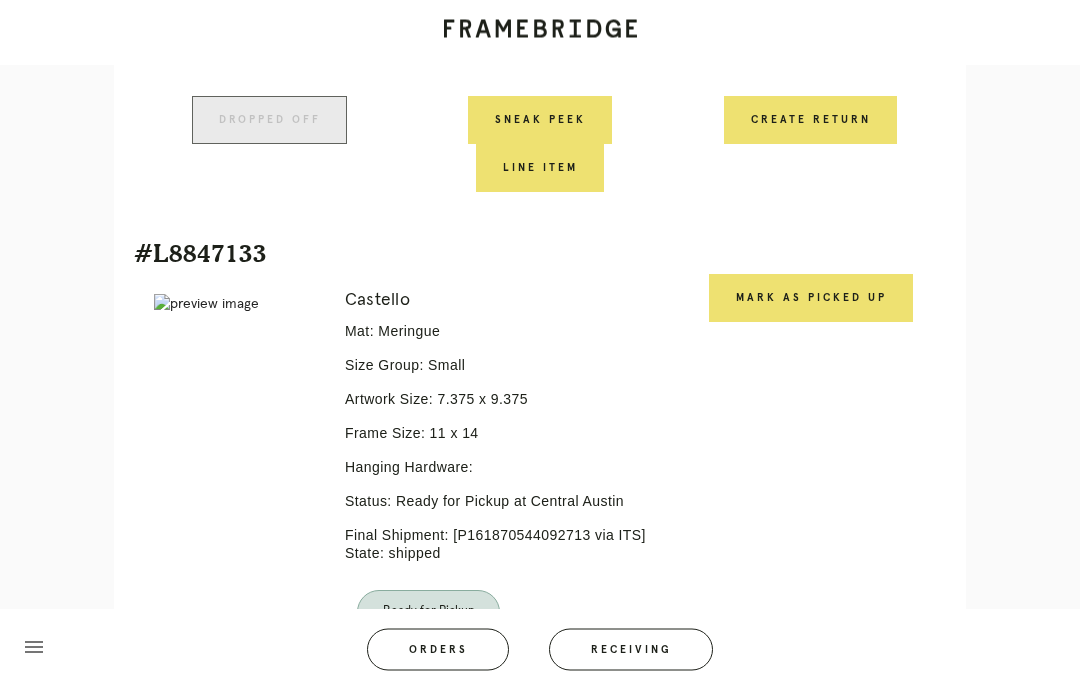 click on "Mark as Picked Up" at bounding box center (811, 299) 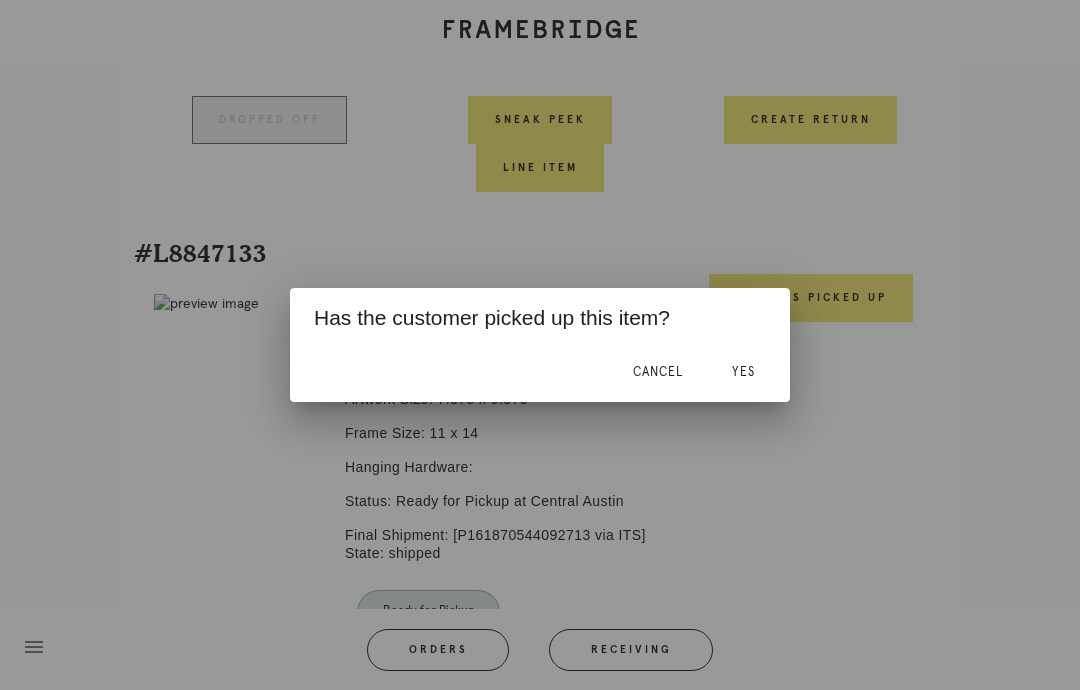 click on "Yes" at bounding box center (743, 372) 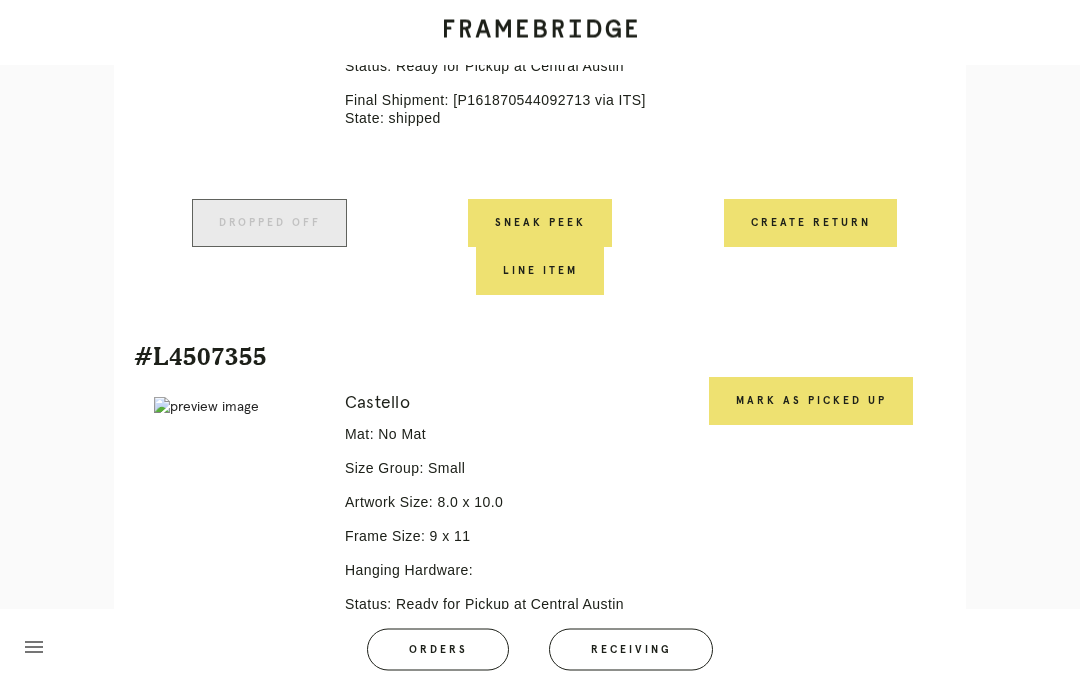 scroll, scrollTop: 14328, scrollLeft: 0, axis: vertical 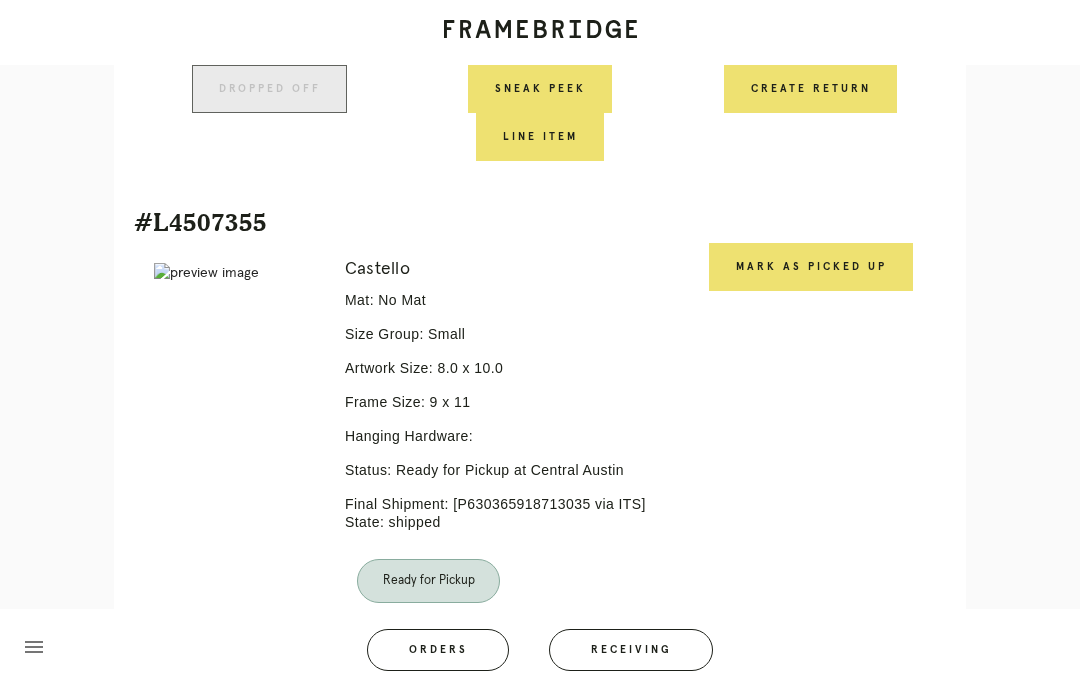 click on "Mark as Picked Up" at bounding box center (811, 267) 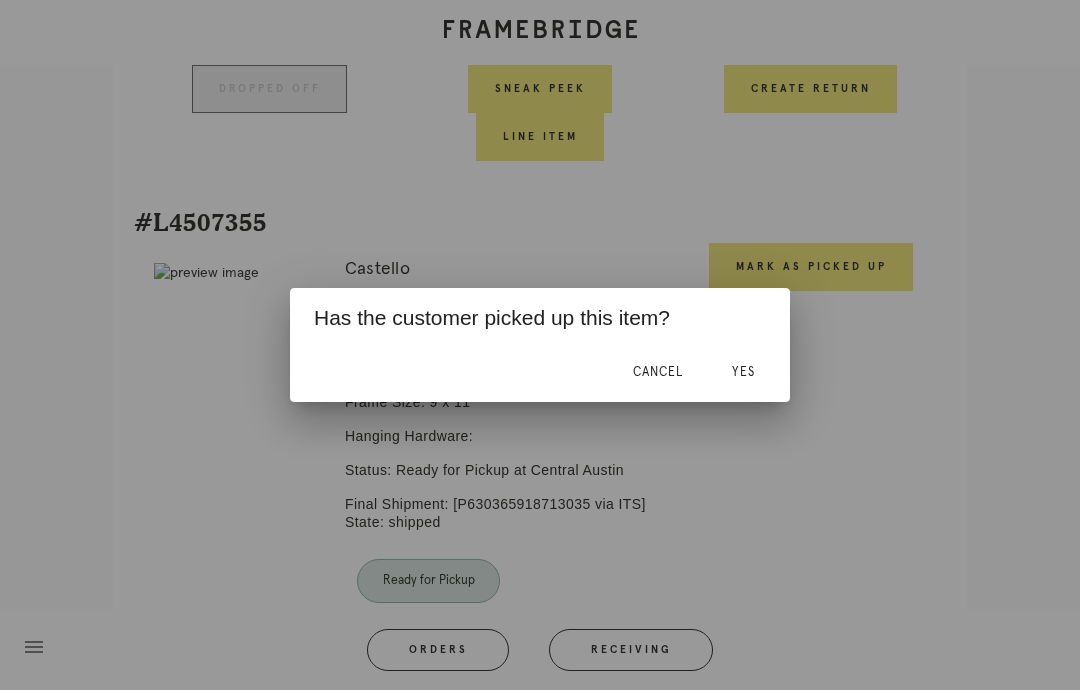 click on "Yes" at bounding box center [743, 372] 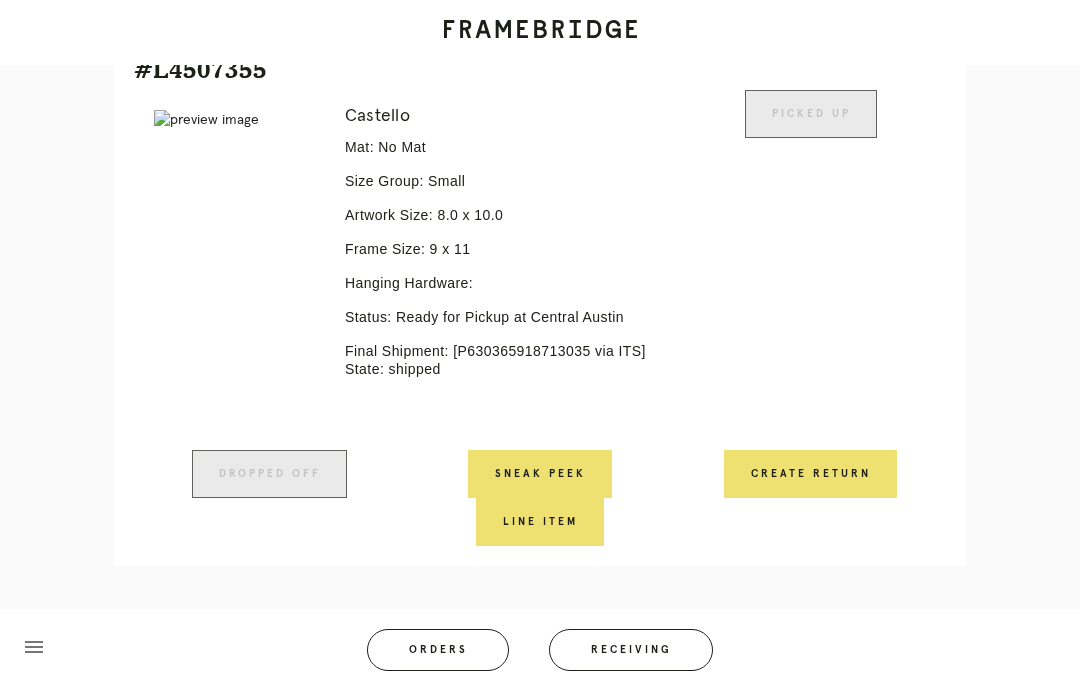 click on "Order #R298465891
Check
.a {
fill: #1d2019;
}
complete
Order Information
Placed: 7/1/2025
Total: $2641.50
View Order in Spree
Customer Information
Tracie Gesch
shaves@hsuoffice.com
Your Items     #L2014167
Error retreiving frame spec #9686422
Rosemont
Mat: No Mat
Size Group: Small
Artwork Size:
8.875
x
6.875
Frame Size:
10
x
8
Hanging Hardware:
Status:
Picked Up from Central Austin
Final Shipment:
[P476371648298871 via ITS] State: shipped
Picked Up
Dropped off
Sneak Peek
Line Item
Create Return
#L4539710" at bounding box center (540, -6918) 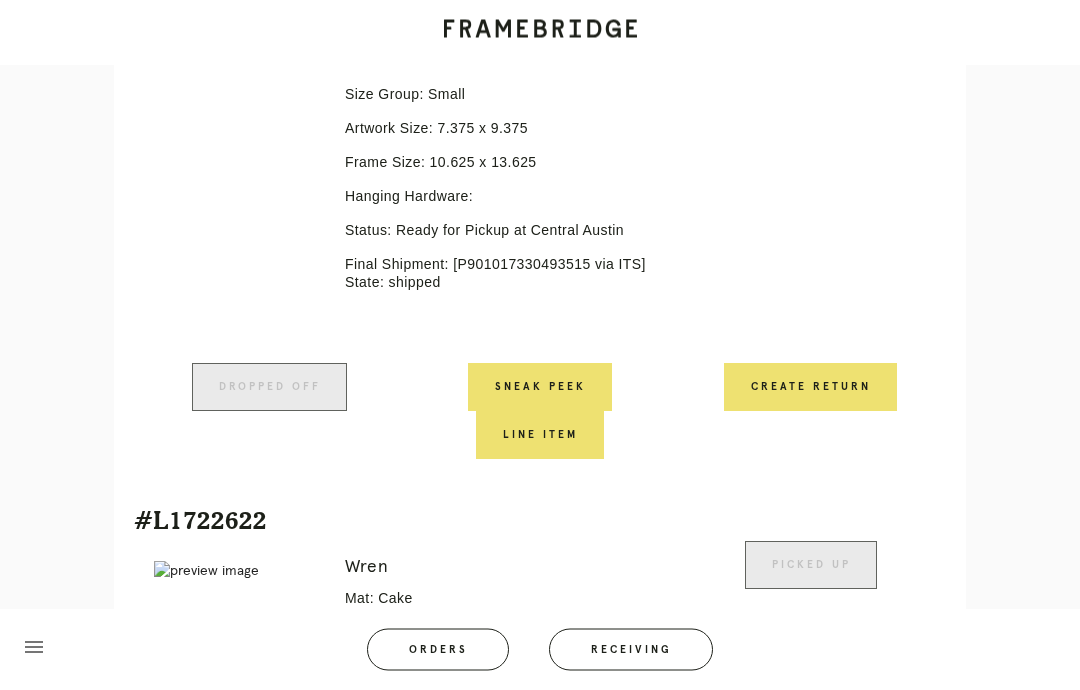 scroll, scrollTop: 1656, scrollLeft: 0, axis: vertical 